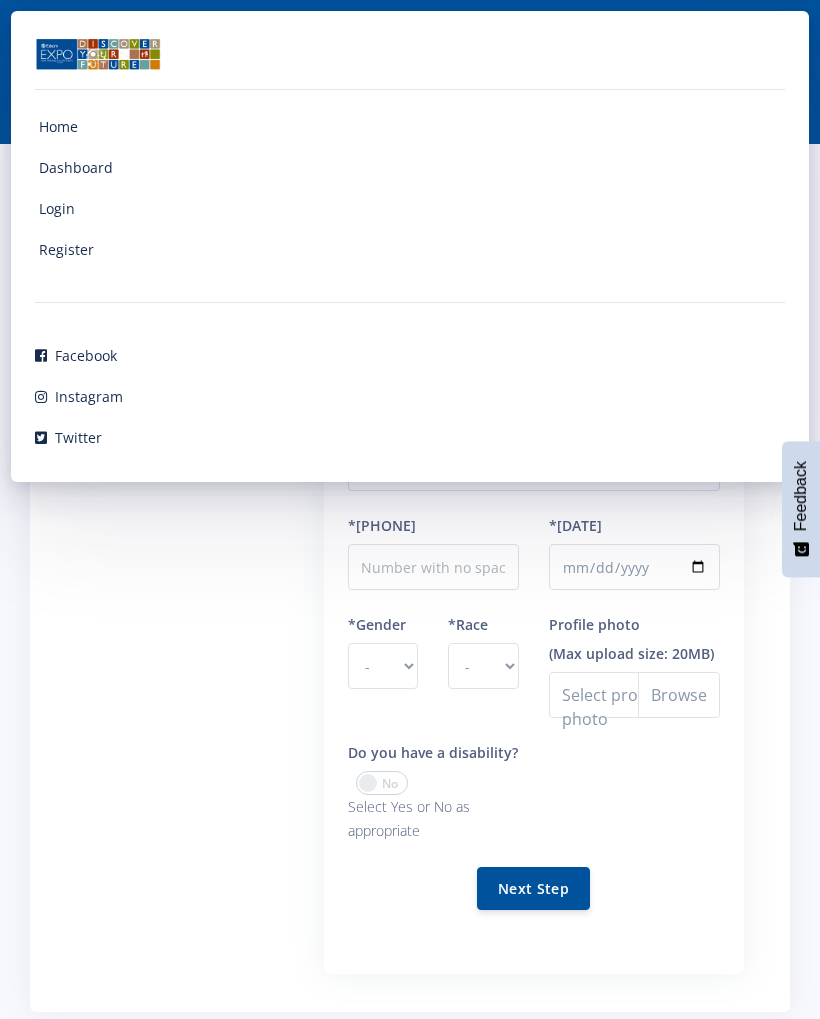 scroll, scrollTop: 0, scrollLeft: 0, axis: both 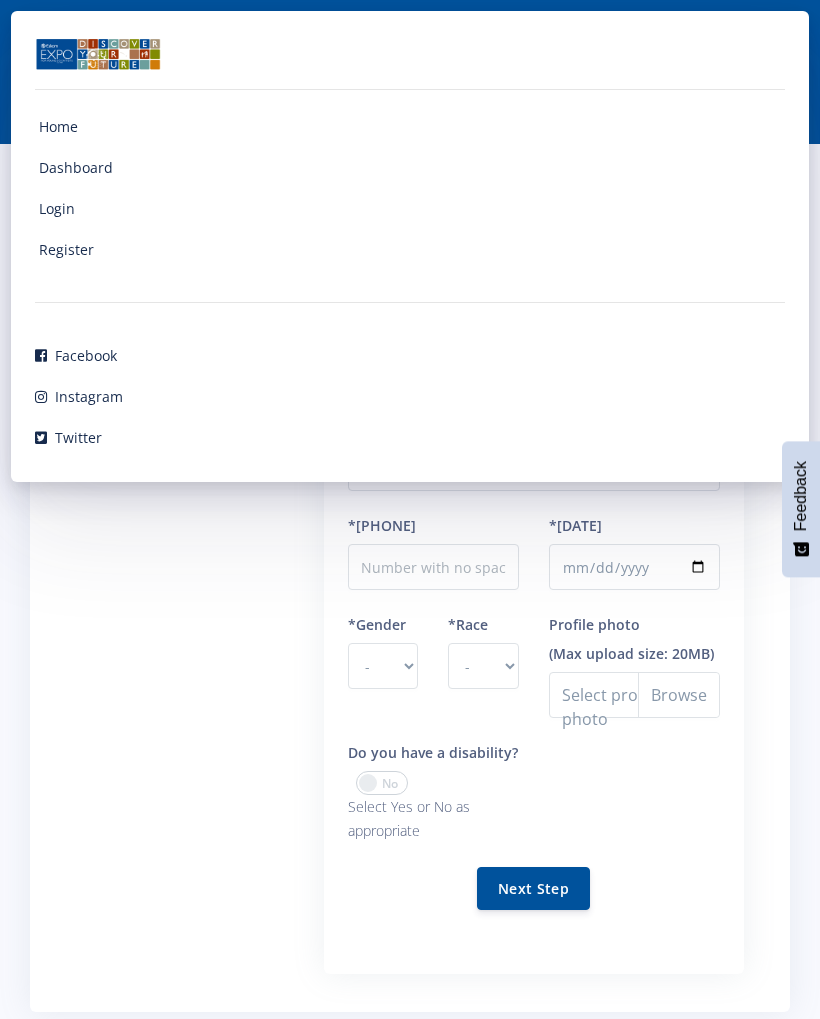 click on "Learner" at bounding box center (162, 580) 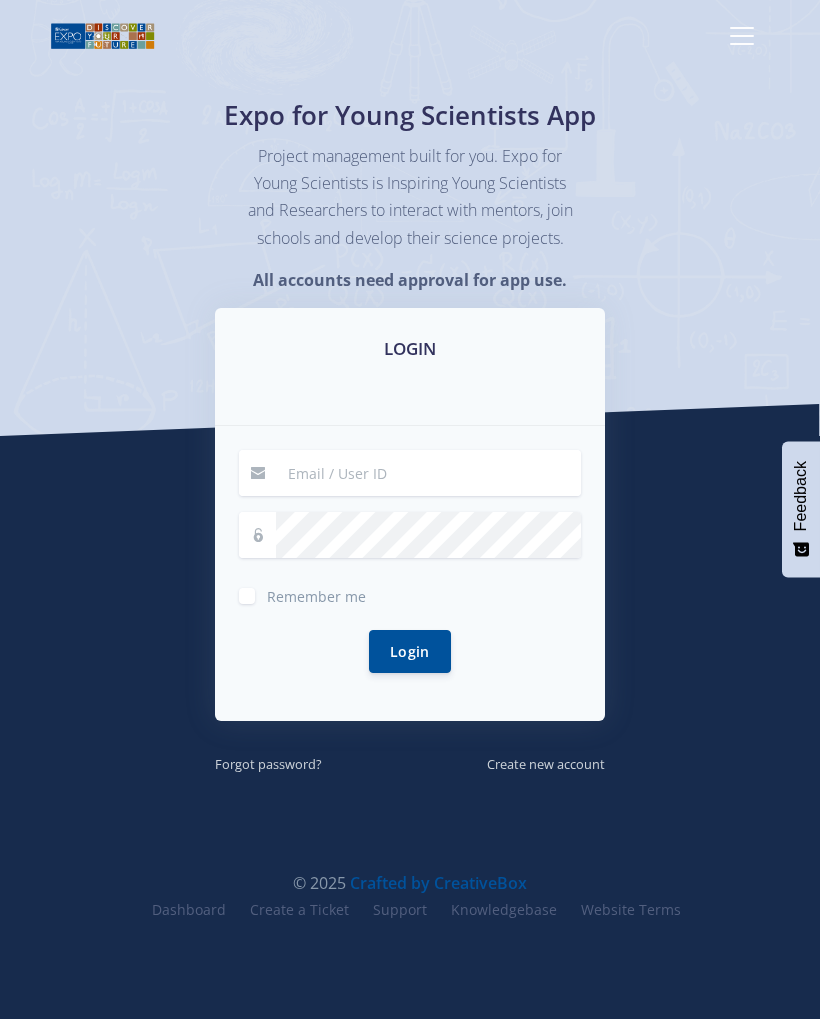 scroll, scrollTop: 0, scrollLeft: 0, axis: both 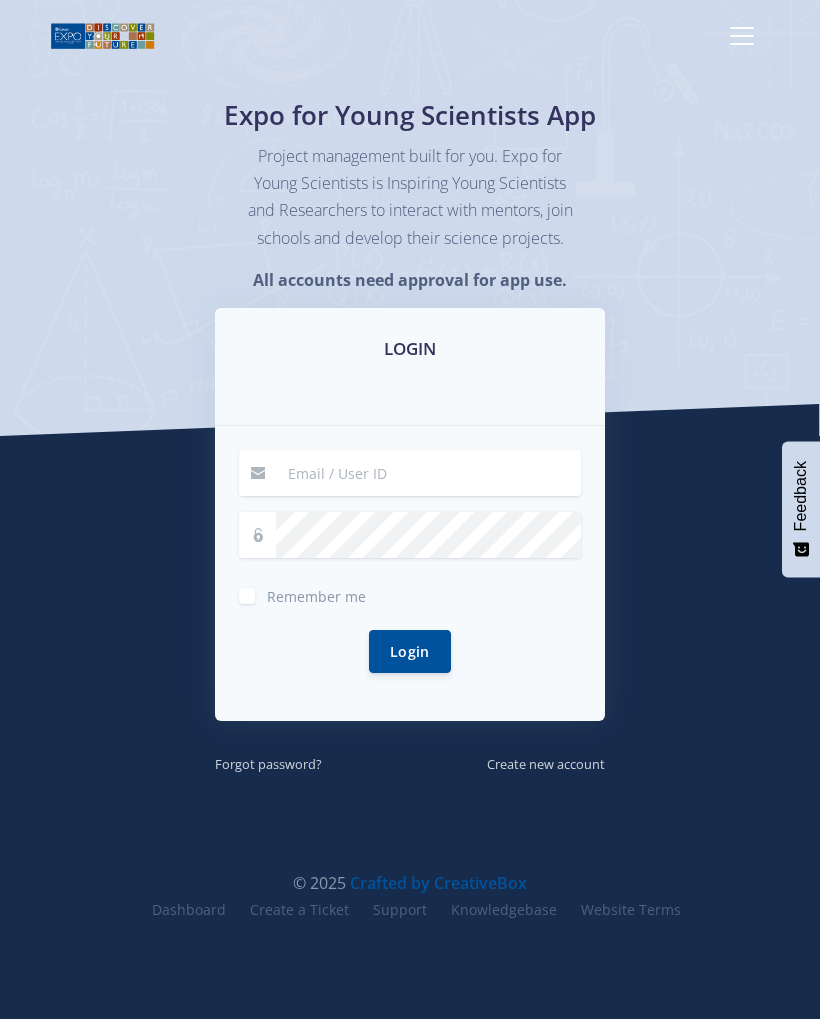 click at bounding box center (428, 473) 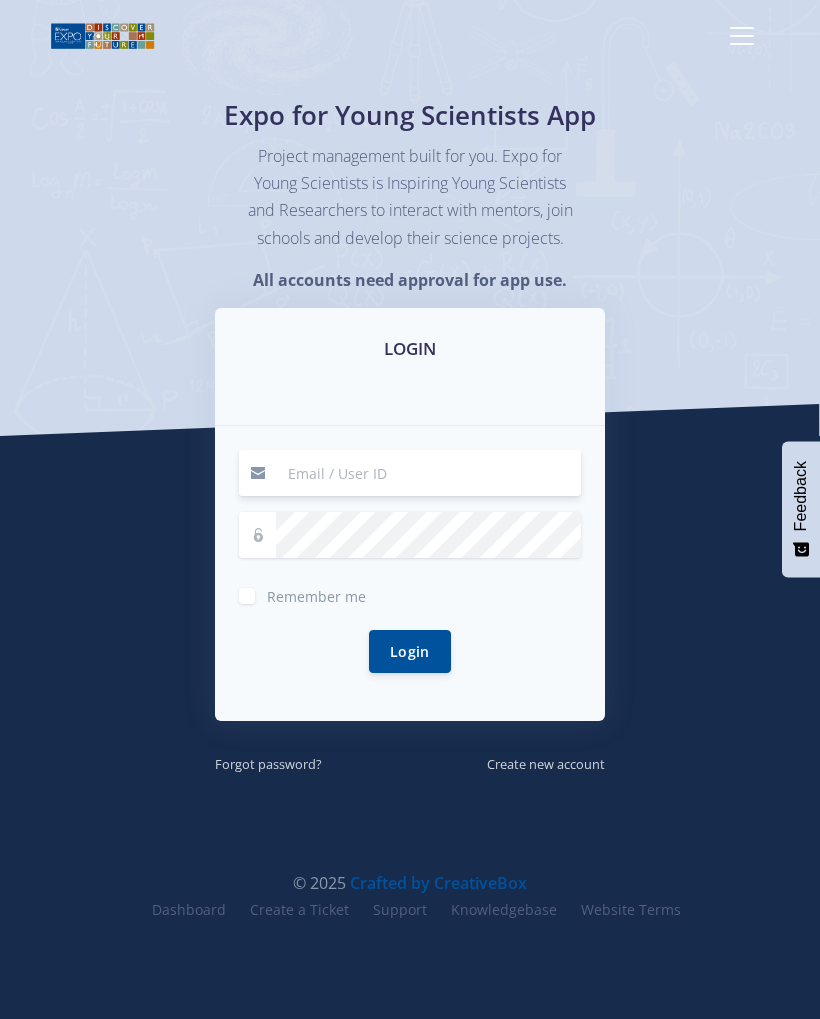 click at bounding box center [428, 473] 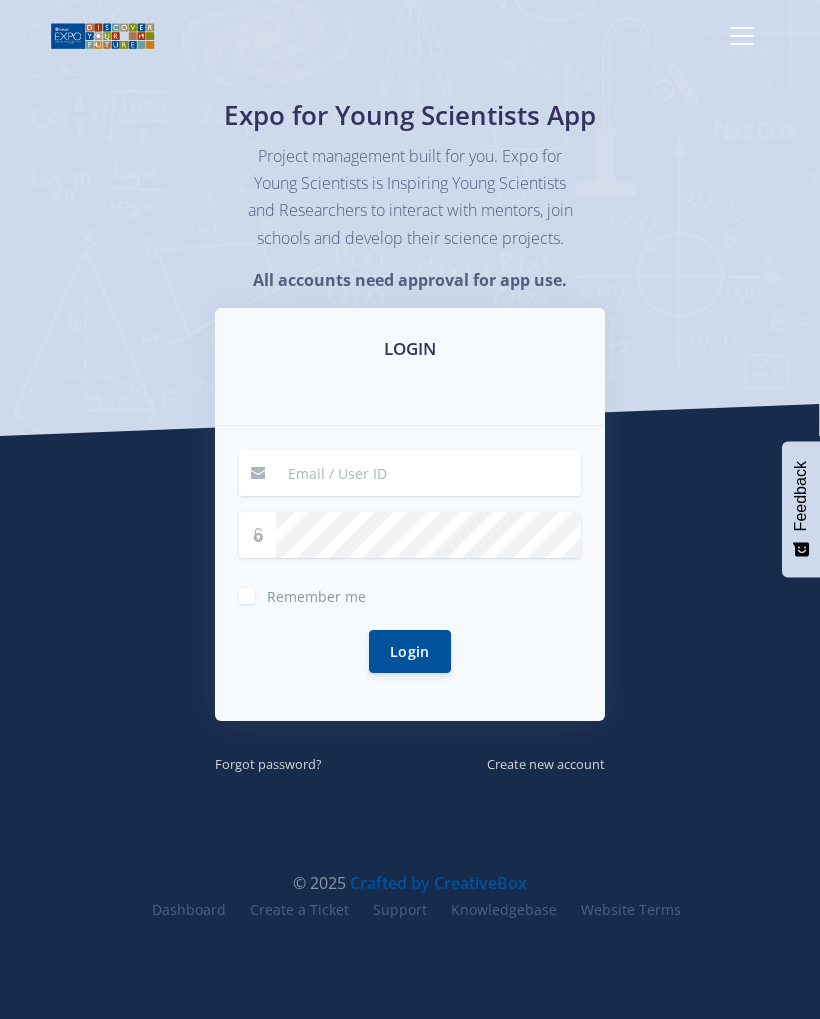 type on "charismanjomani@gmail.com" 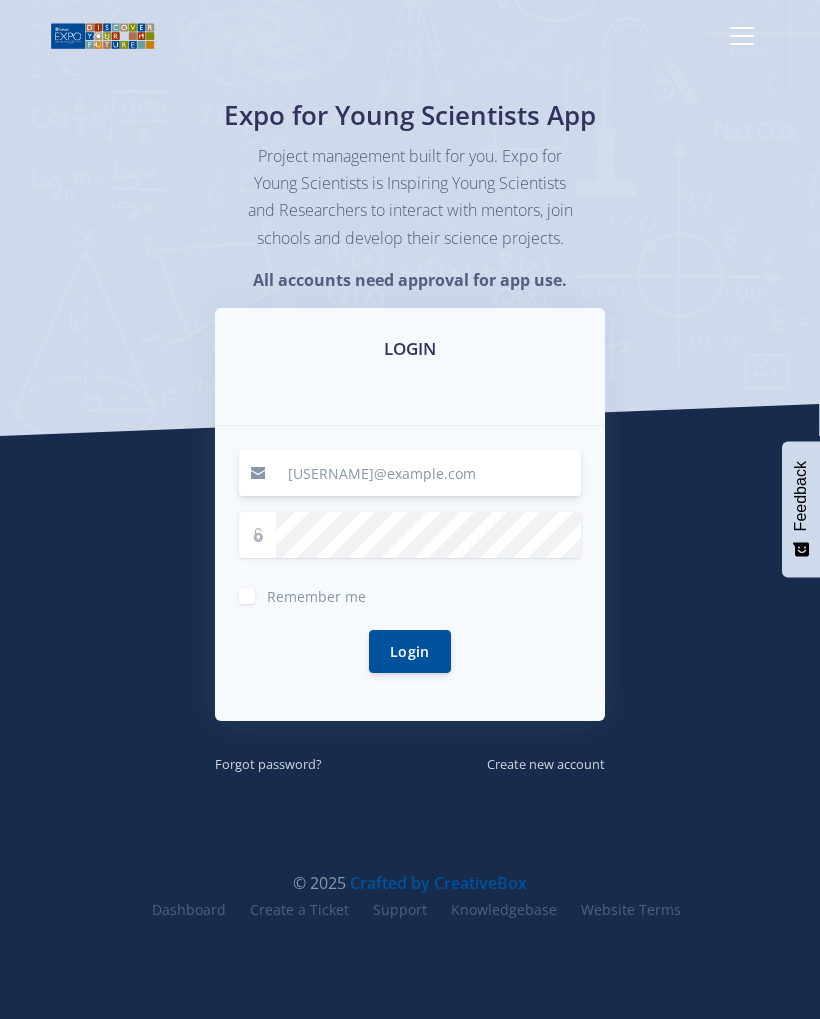 click on "Login" at bounding box center (410, 651) 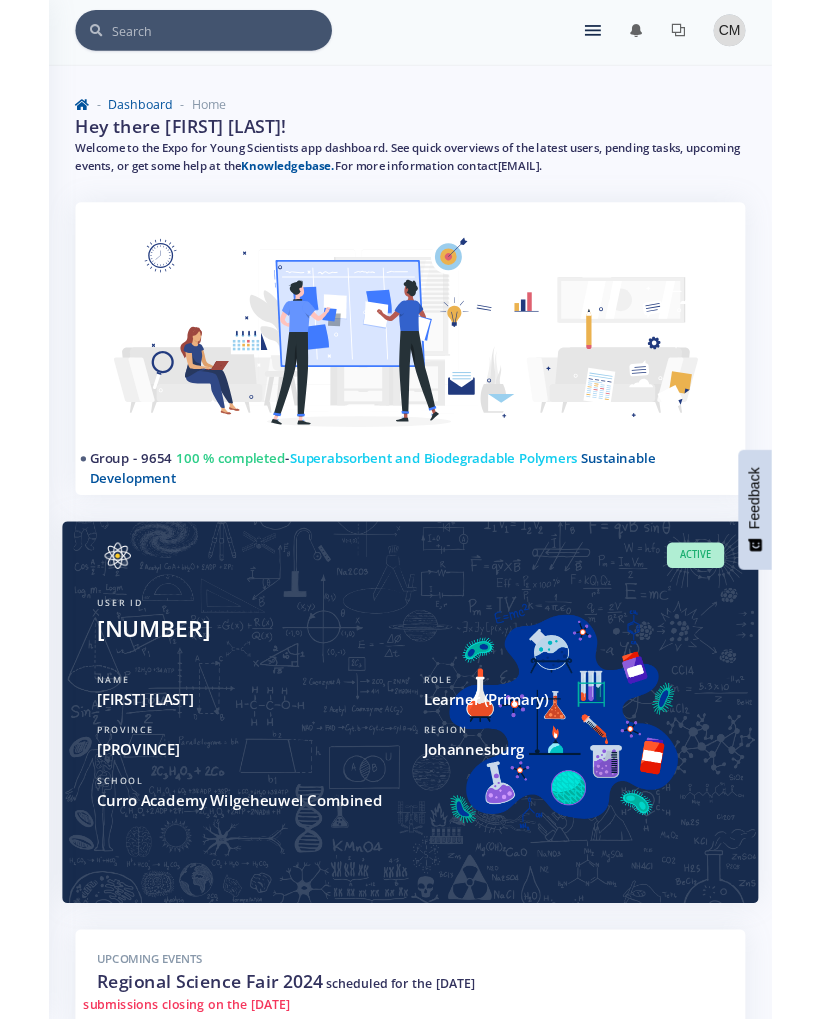 scroll, scrollTop: 0, scrollLeft: 0, axis: both 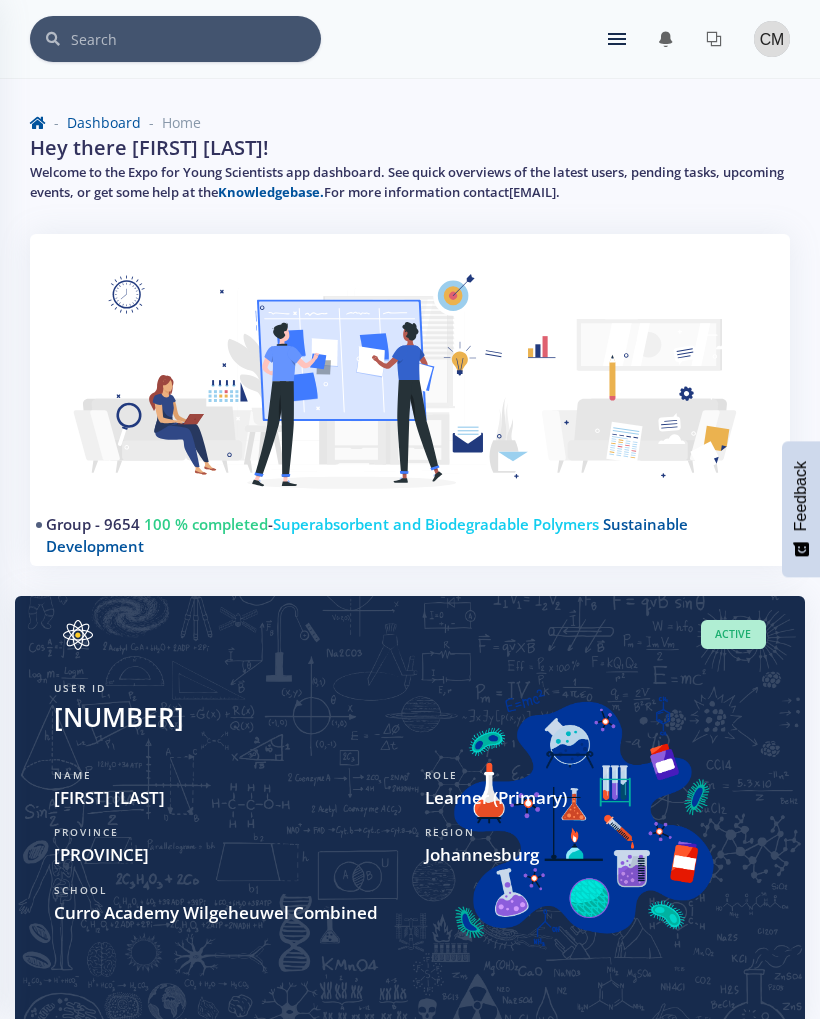 click on "×
You have  2
notifications." at bounding box center [410, 39] 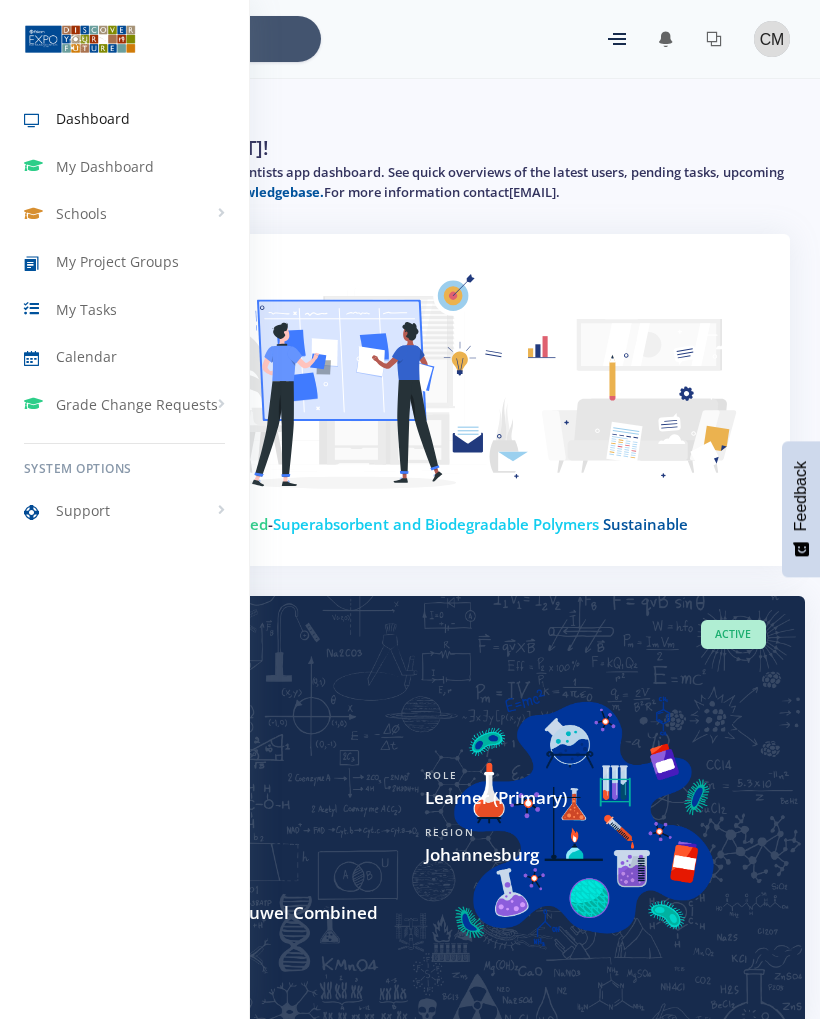 click on "My Dashboard" at bounding box center (105, 166) 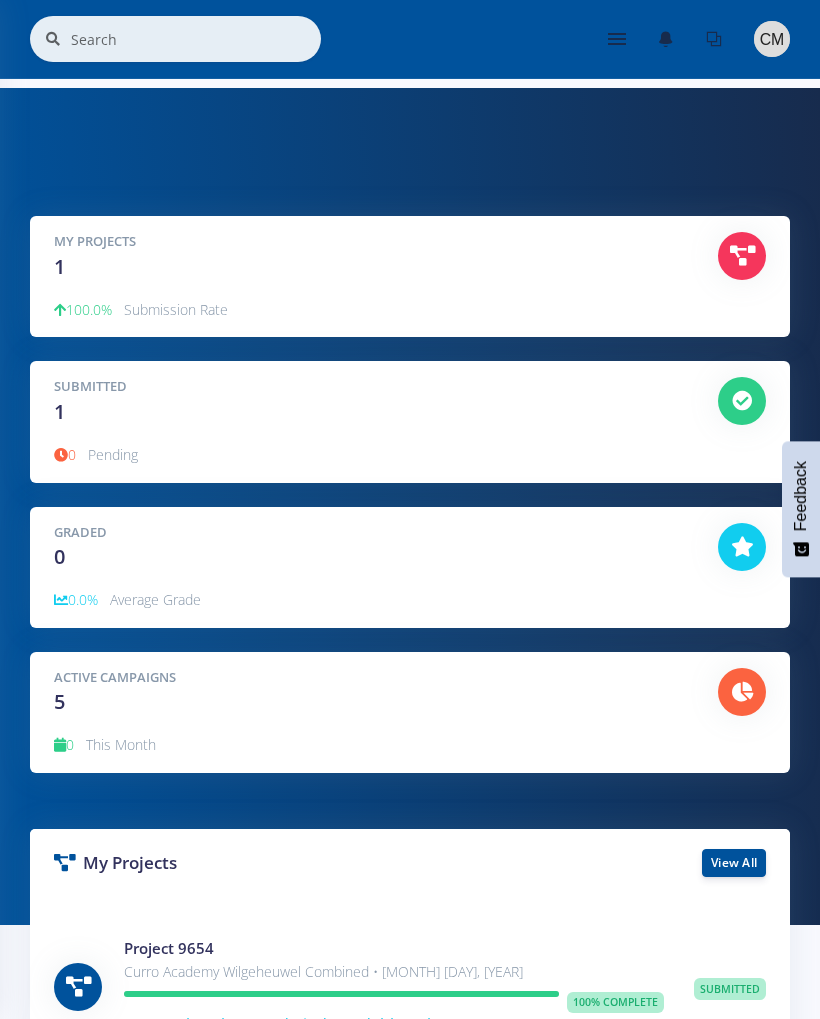 scroll, scrollTop: 0, scrollLeft: 0, axis: both 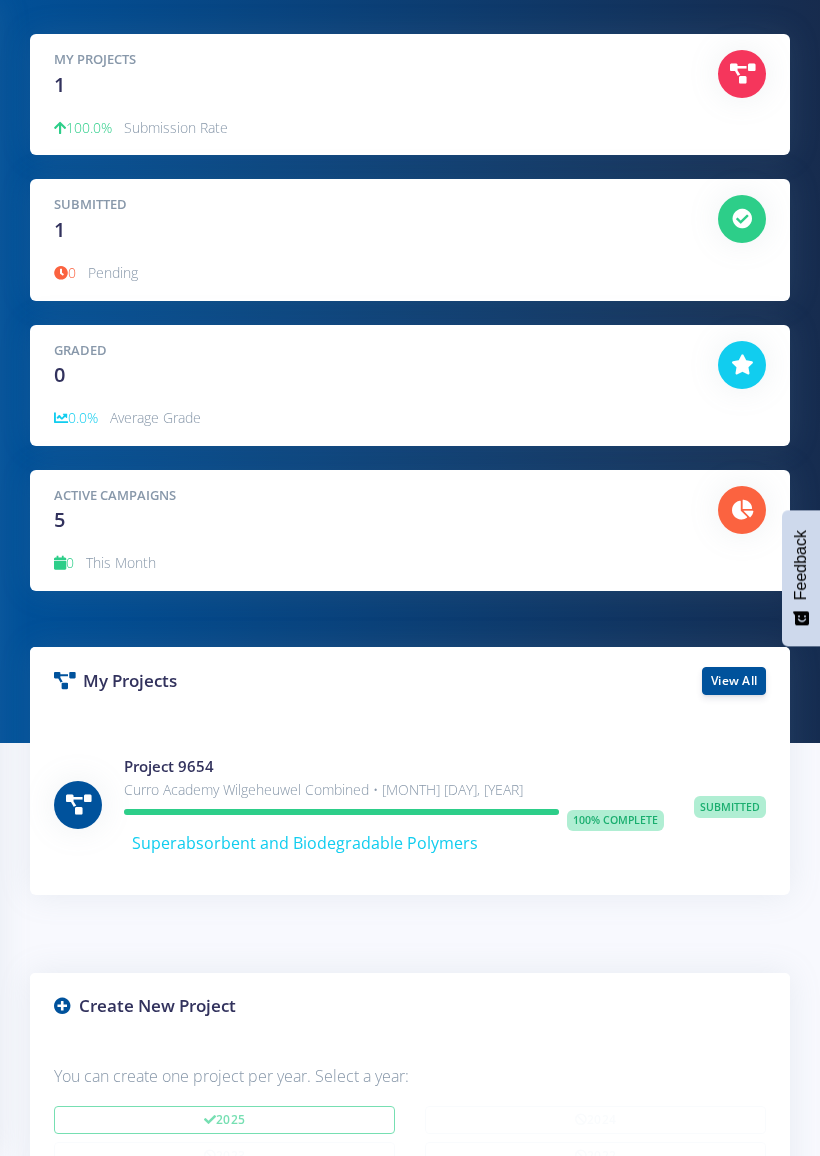 click on "View All" at bounding box center (734, 681) 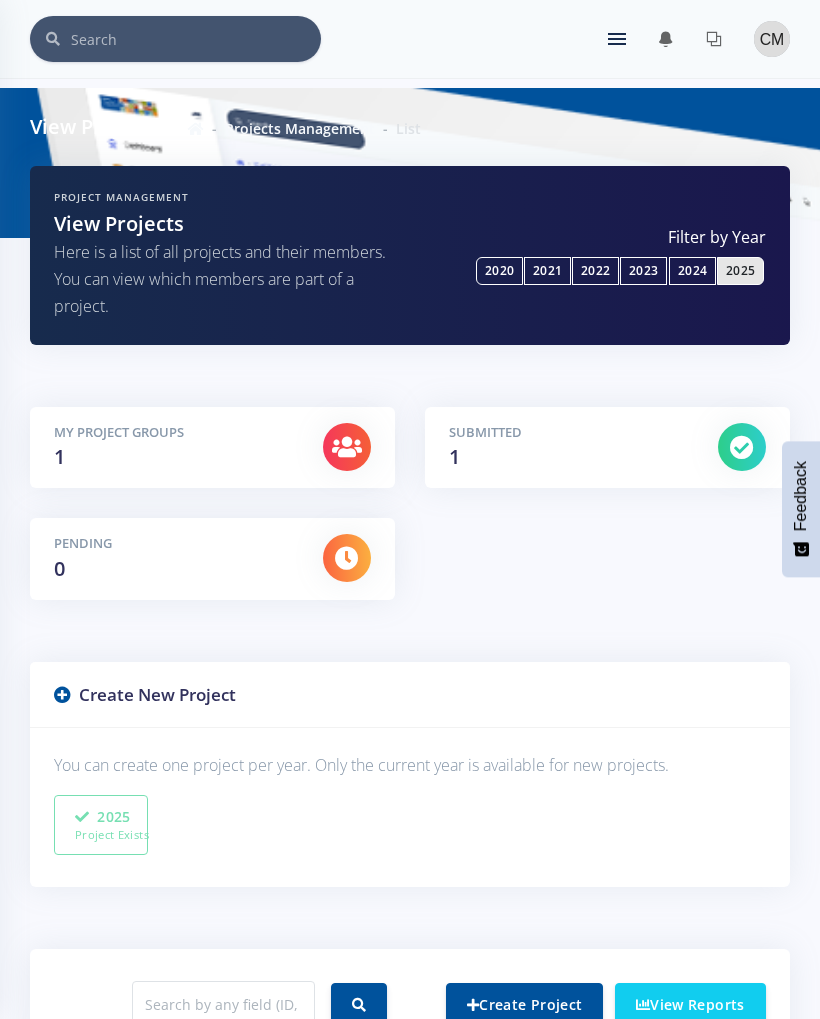 scroll, scrollTop: 0, scrollLeft: 0, axis: both 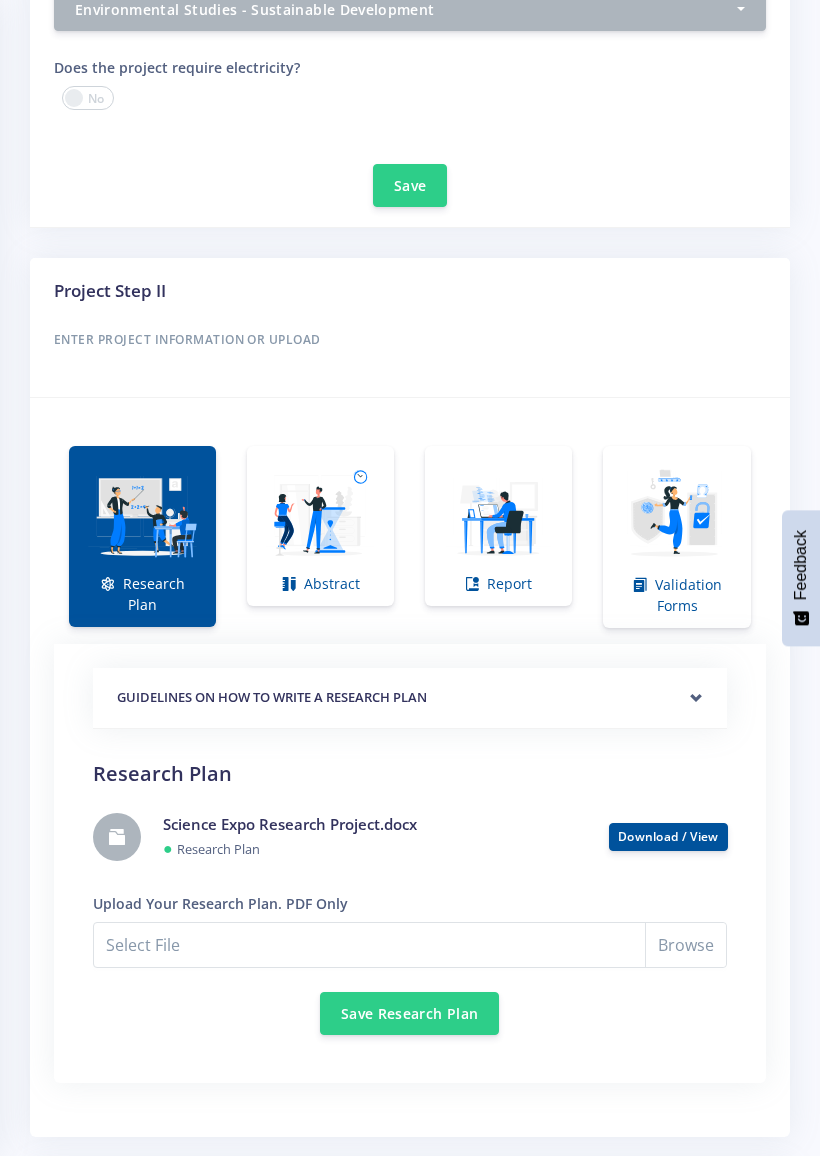 click at bounding box center [320, 515] 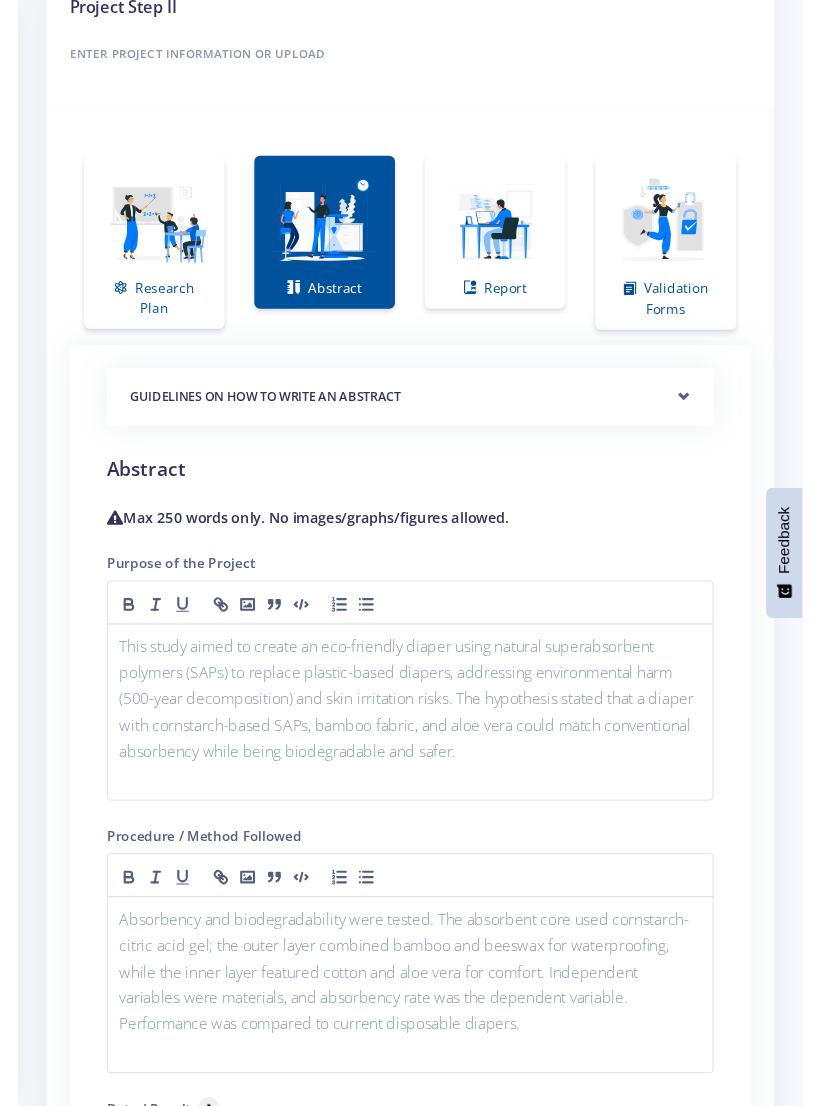 scroll, scrollTop: 1371, scrollLeft: 0, axis: vertical 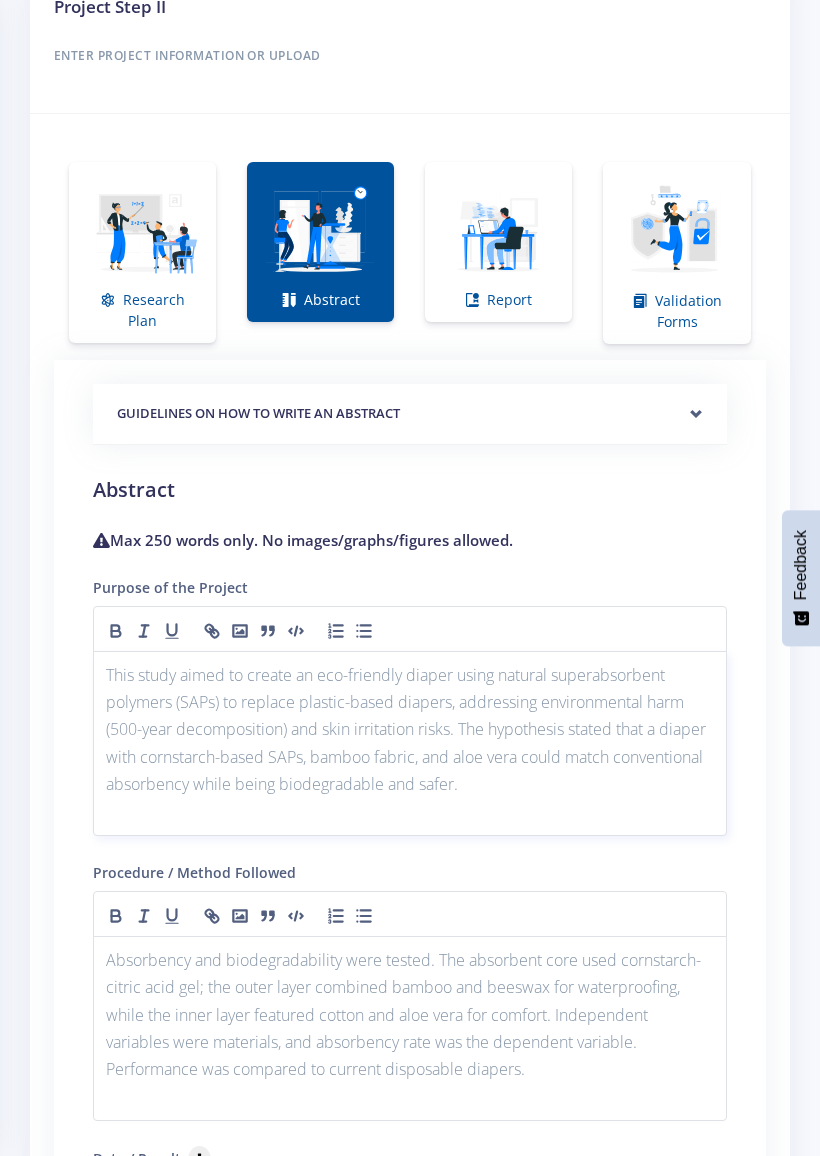 click on "This study aimed to create an eco-friendly diaper using natural superabsorbent polymers (SAPs) to replace plastic-based diapers, addressing environmental harm (500-year decomposition) and skin irritation risks. The hypothesis stated that a diaper with cornstarch-based SAPs, bamboo fabric, and aloe vera could match conventional absorbency while being biodegradable and safer." at bounding box center [410, 730] 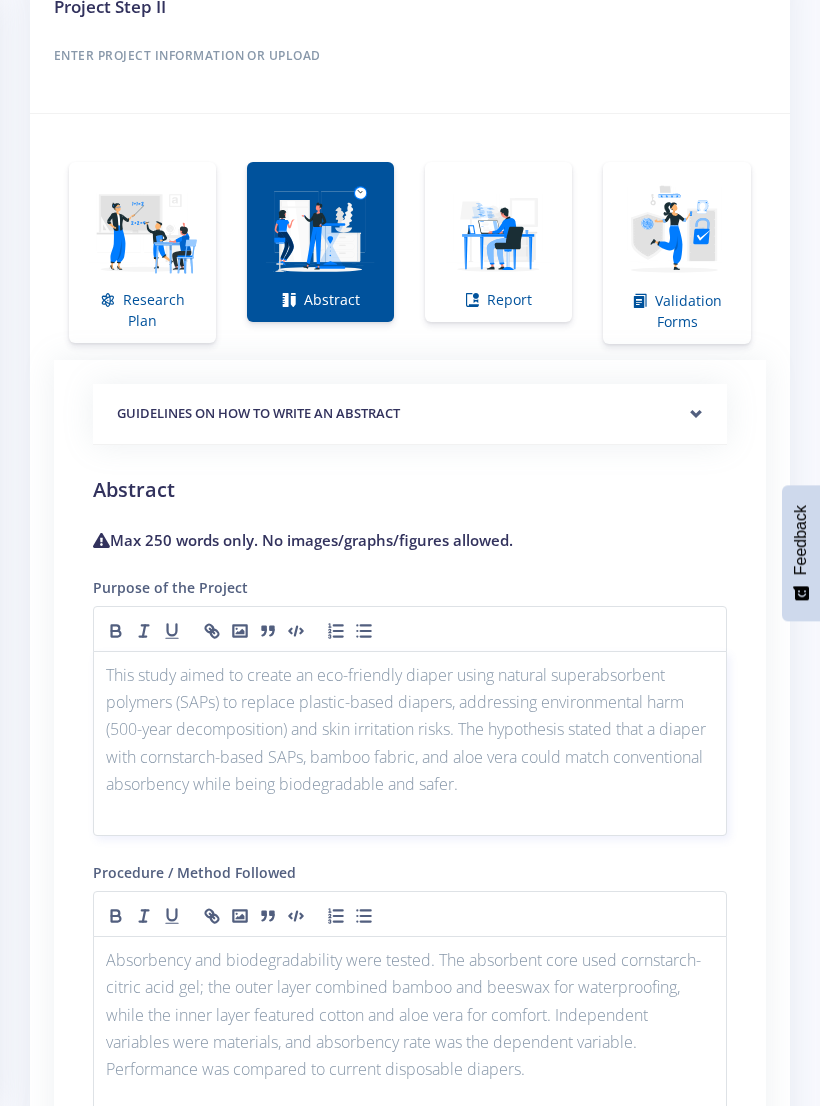 click on "This study aimed to create an eco-friendly diaper using natural superabsorbent polymers (SAPs) to replace plastic-based diapers, addressing environmental harm (500-year decomposition) and skin irritation risks. The hypothesis stated that a diaper with cornstarch-based SAPs, bamboo fabric, and aloe vera could match conventional absorbency while being biodegradable and safer." at bounding box center (410, 730) 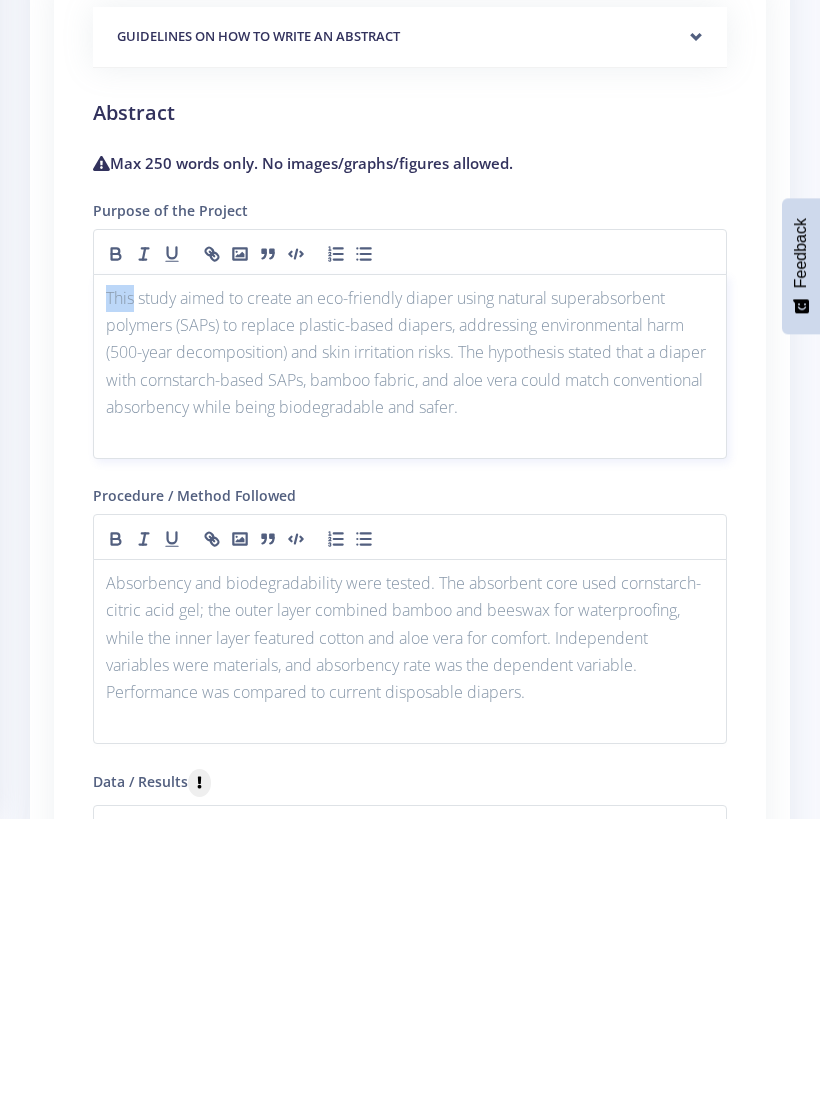 scroll, scrollTop: 1471, scrollLeft: 0, axis: vertical 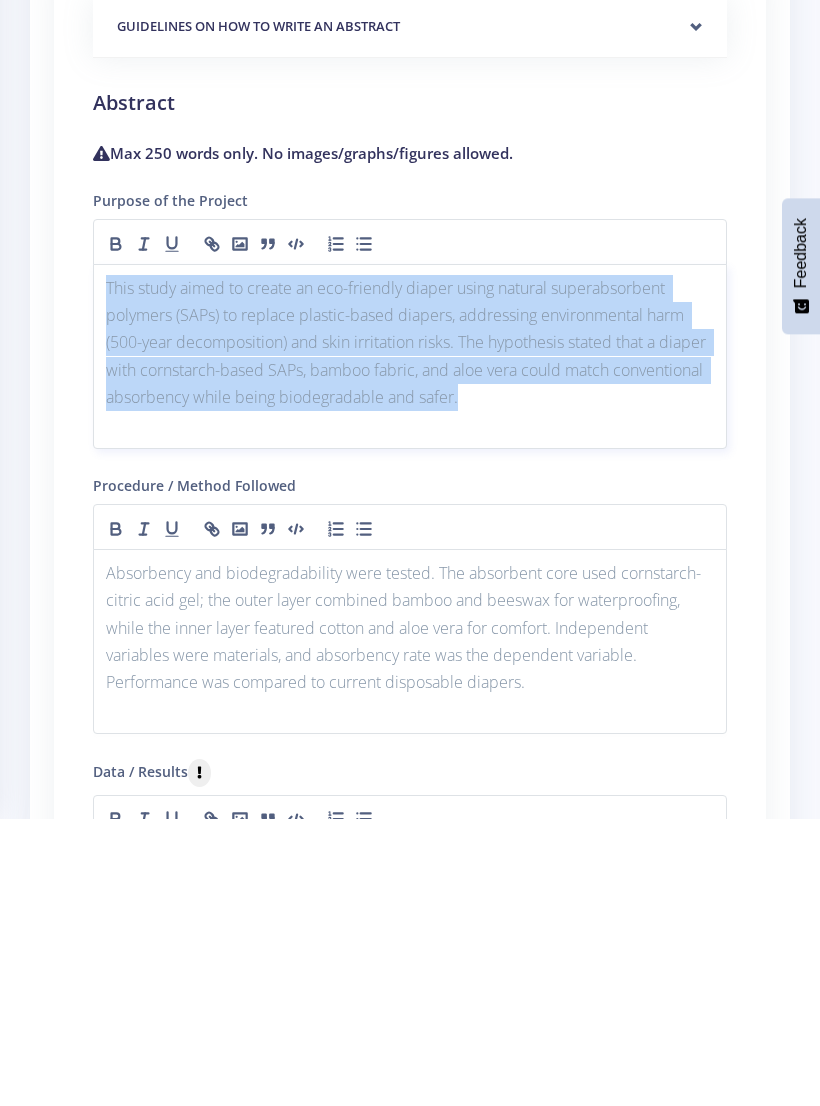 copy on "This study aimed to create an eco-friendly diaper using natural superabsorbent polymers (SAPs) to replace plastic-based diapers, addressing environmental harm (500-year decomposition) and skin irritation risks. The hypothesis stated that a diaper with cornstarch-based SAPs, bamboo fabric, and aloe vera could match conventional absorbency while being biodegradable and safer." 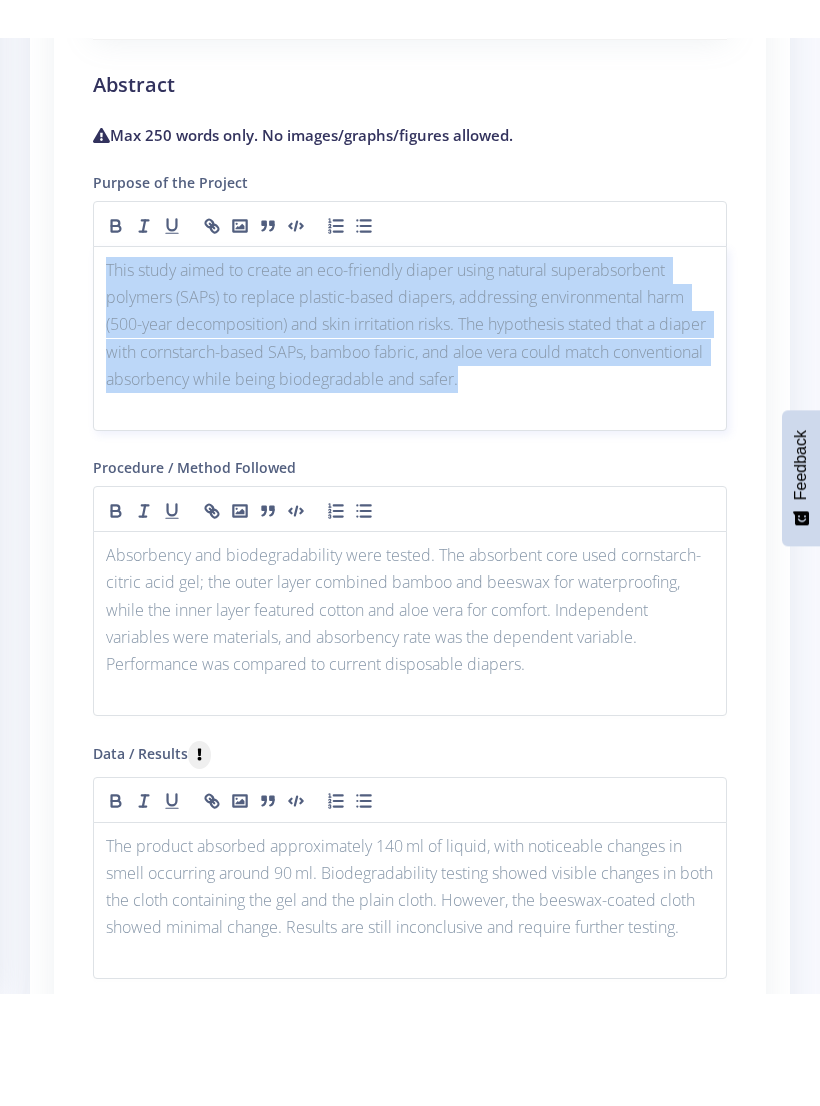 scroll, scrollTop: 1814, scrollLeft: 0, axis: vertical 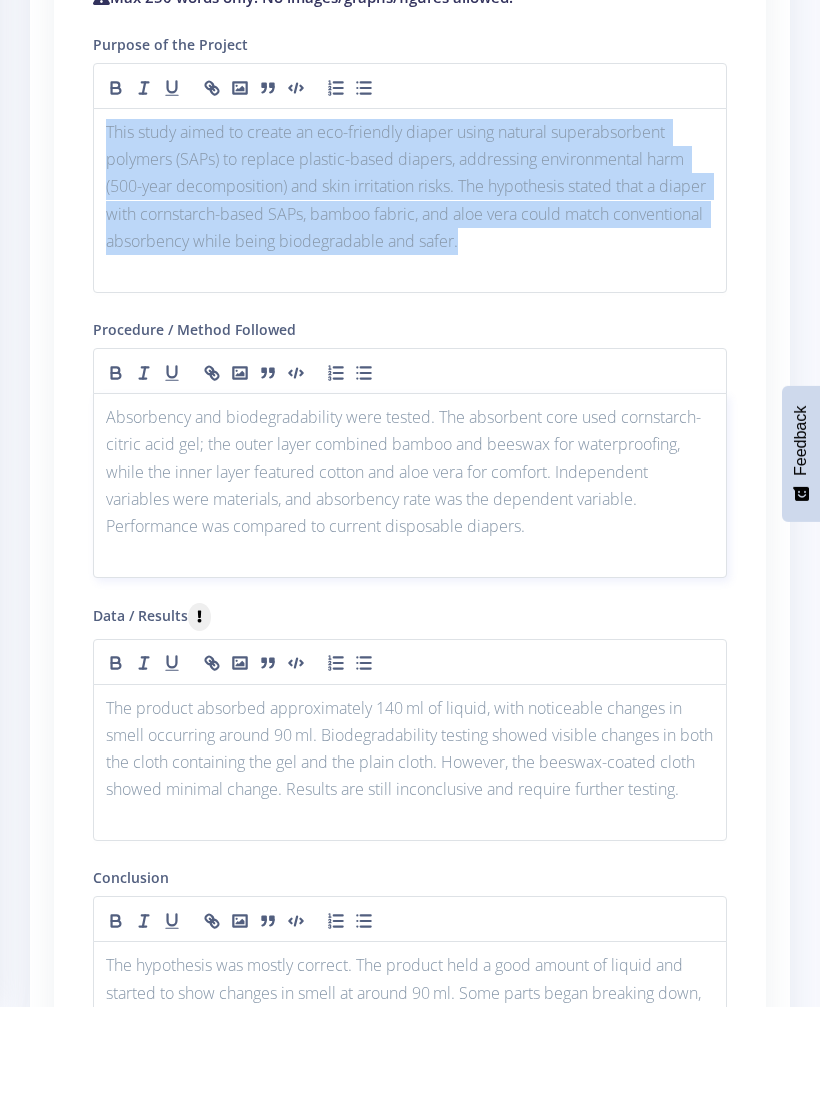 click on "Absorbency and biodegradability were tested. The absorbent core used cornstarch-citric acid gel; the outer layer combined bamboo and beeswax for waterproofing, while the inner layer featured cotton and aloe vera for comfort. Independent variables were materials, and absorbency rate was the dependent variable. Performance was compared to current disposable diapers." at bounding box center (410, 572) 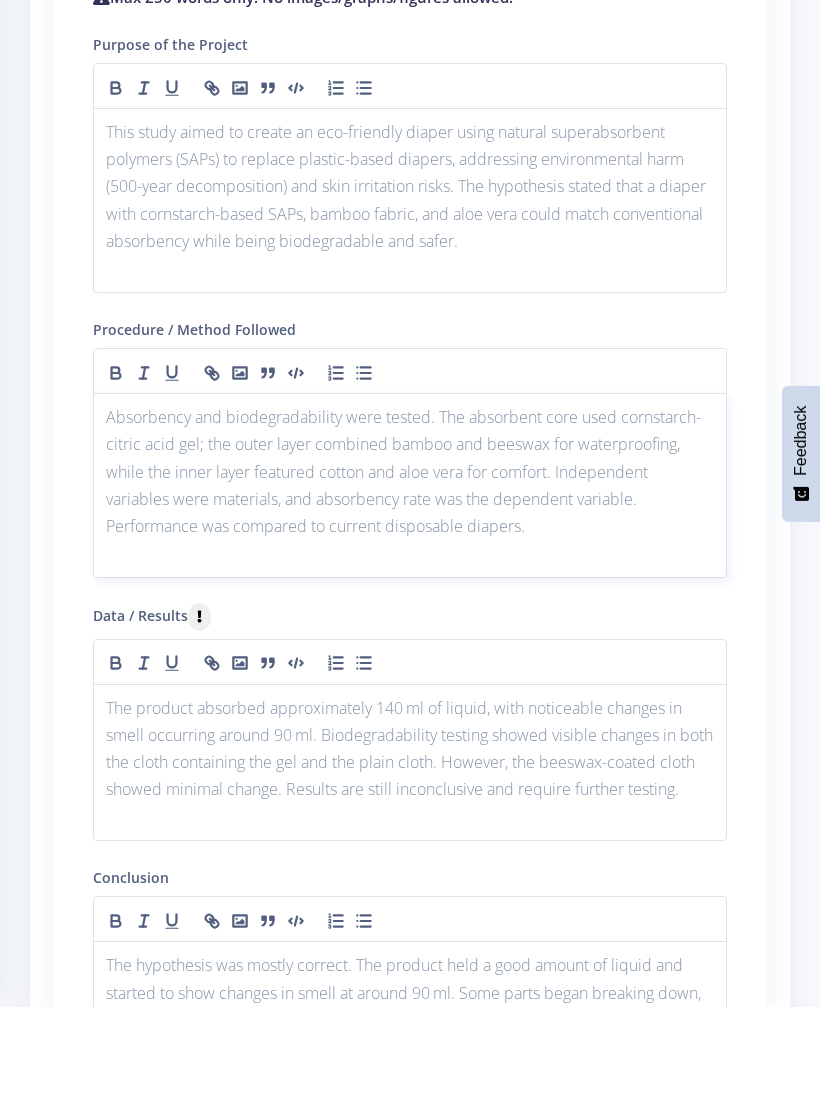 click on "Absorbency and biodegradability were tested. The absorbent core used cornstarch-citric acid gel; the outer layer combined bamboo and beeswax for waterproofing, while the inner layer featured cotton and aloe vera for comfort. Independent variables were materials, and absorbency rate was the dependent variable. Performance was compared to current disposable diapers." at bounding box center [410, 572] 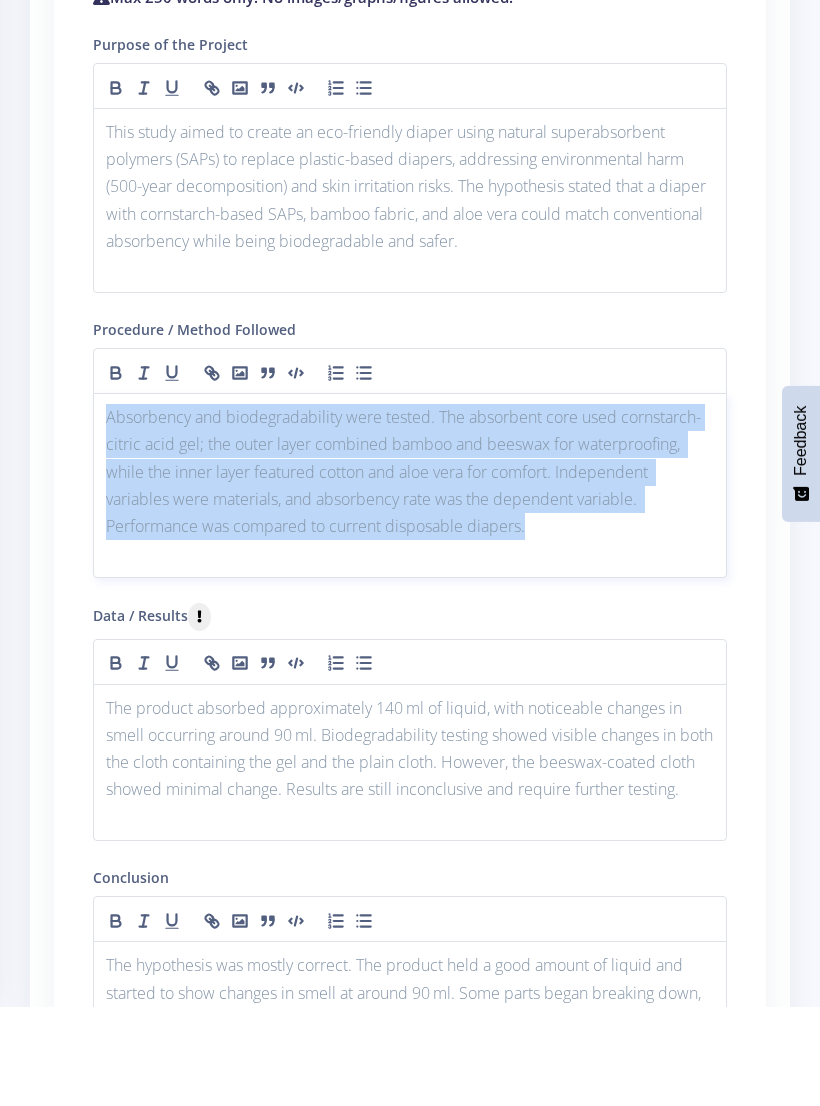 copy on "Absorbency and biodegradability were tested. The absorbent core used cornstarch-citric acid gel; the outer layer combined bamboo and beeswax for waterproofing, while the inner layer featured cotton and aloe vera for comfort. Independent variables were materials, and absorbency rate was the dependent variable. Performance was compared to current disposable diapers." 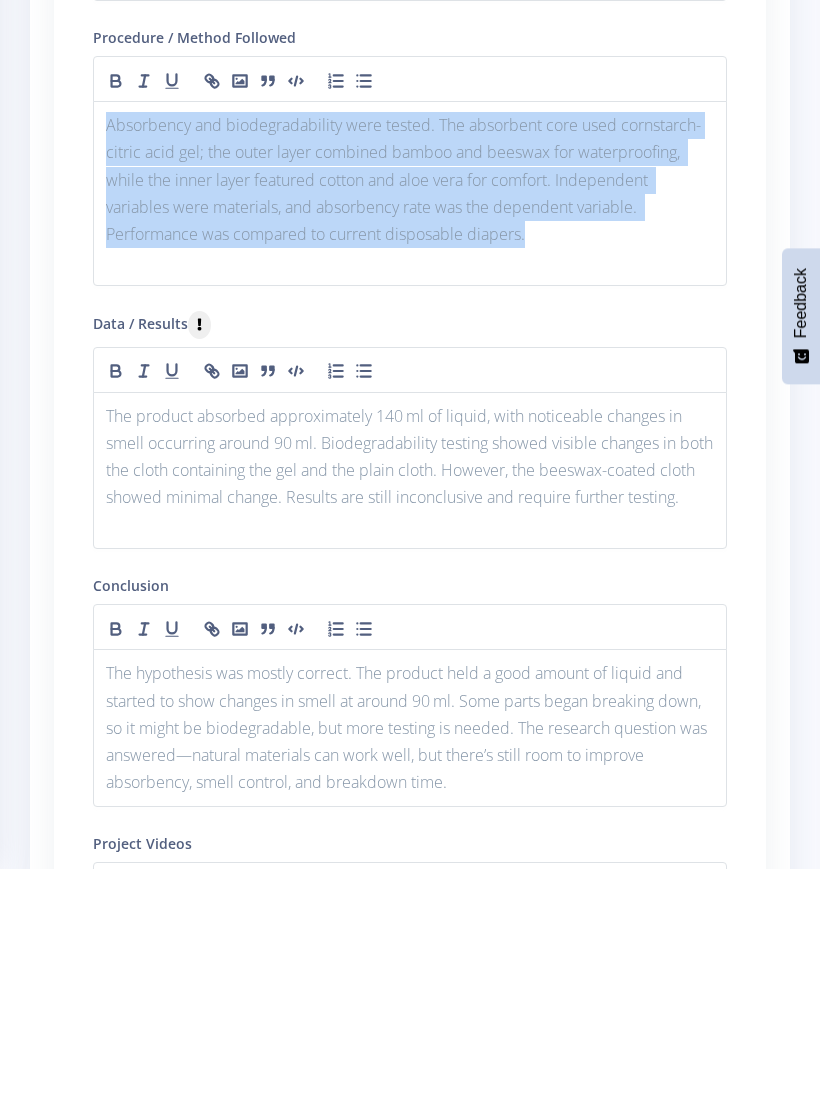 click on "Conclusion
The hypothesis was mostly correct. The product held a good amount of liquid and started to show changes in smell at around 90 ml. Some parts began breaking down, so it might be biodegradable, but more testing is needed. The research question was answered—natural materials can work well, but there’s still room to improve absorbency, smell control, and breakdown time." at bounding box center (410, 927) 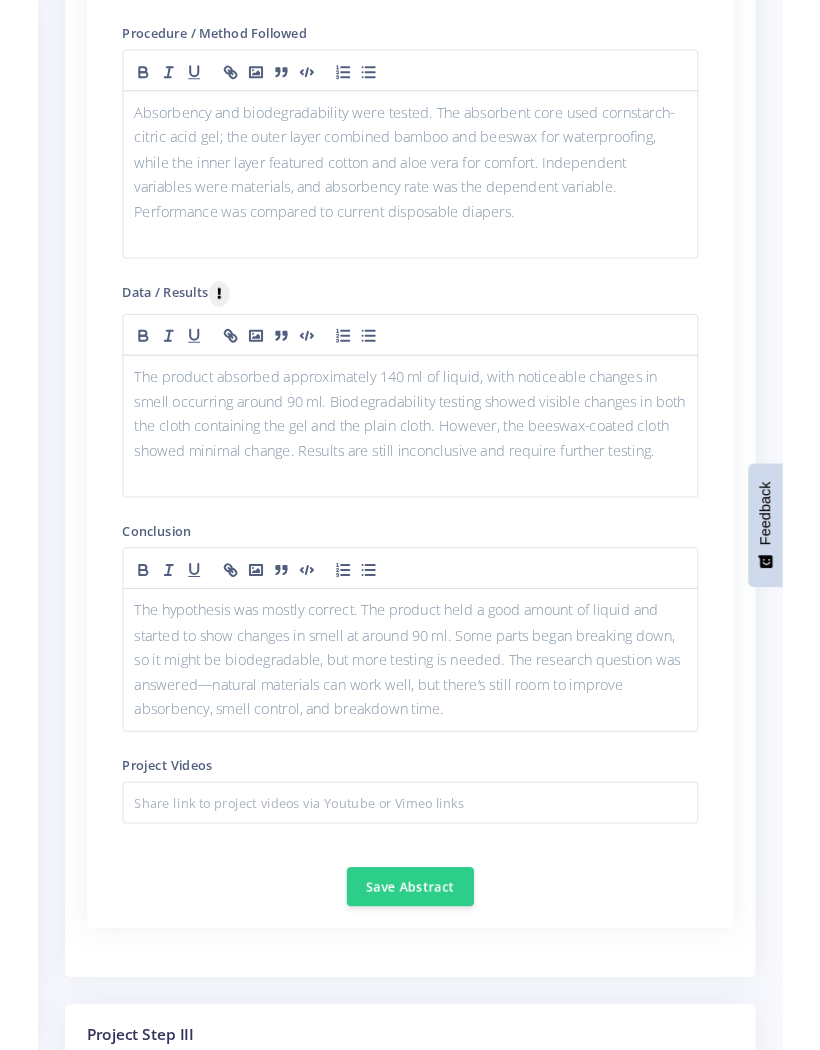 scroll, scrollTop: 2263, scrollLeft: 0, axis: vertical 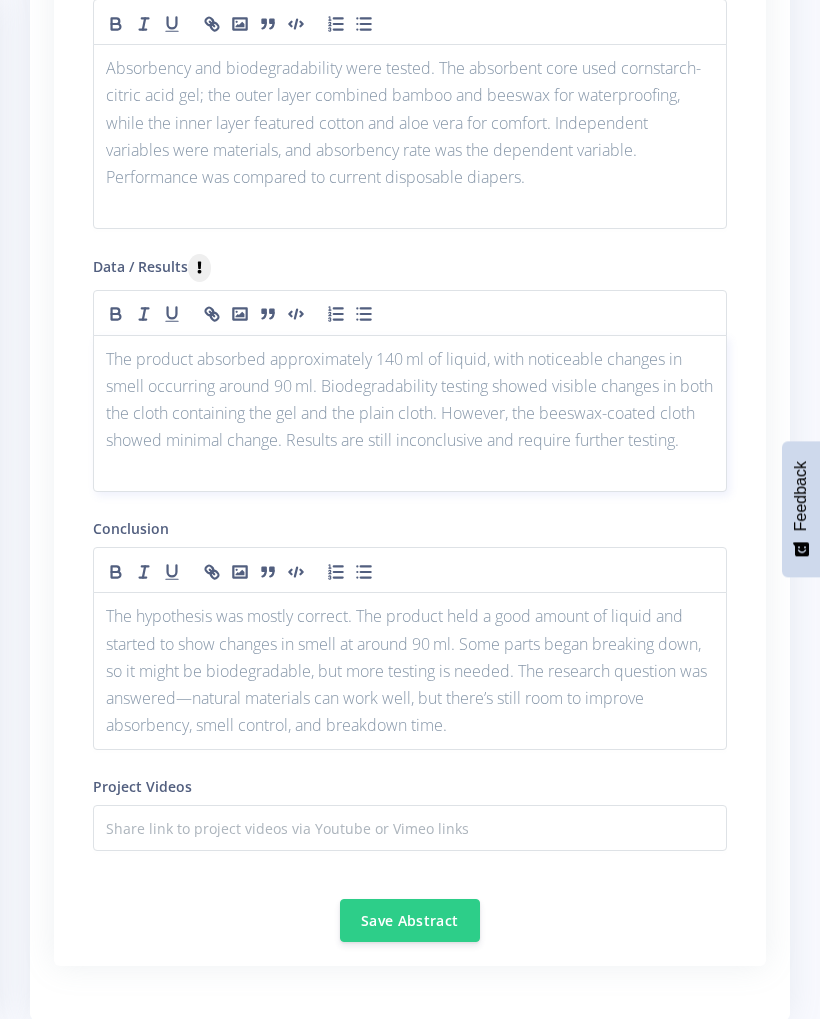 click on "The product absorbed approximately 140 ml of liquid, with noticeable changes in smell occurring around 90 ml. Biodegradability testing showed visible changes in both the cloth containing the gel and the plain cloth. However, the beeswax-coated cloth showed minimal change. Results are still inconclusive and require further testing." at bounding box center [410, 400] 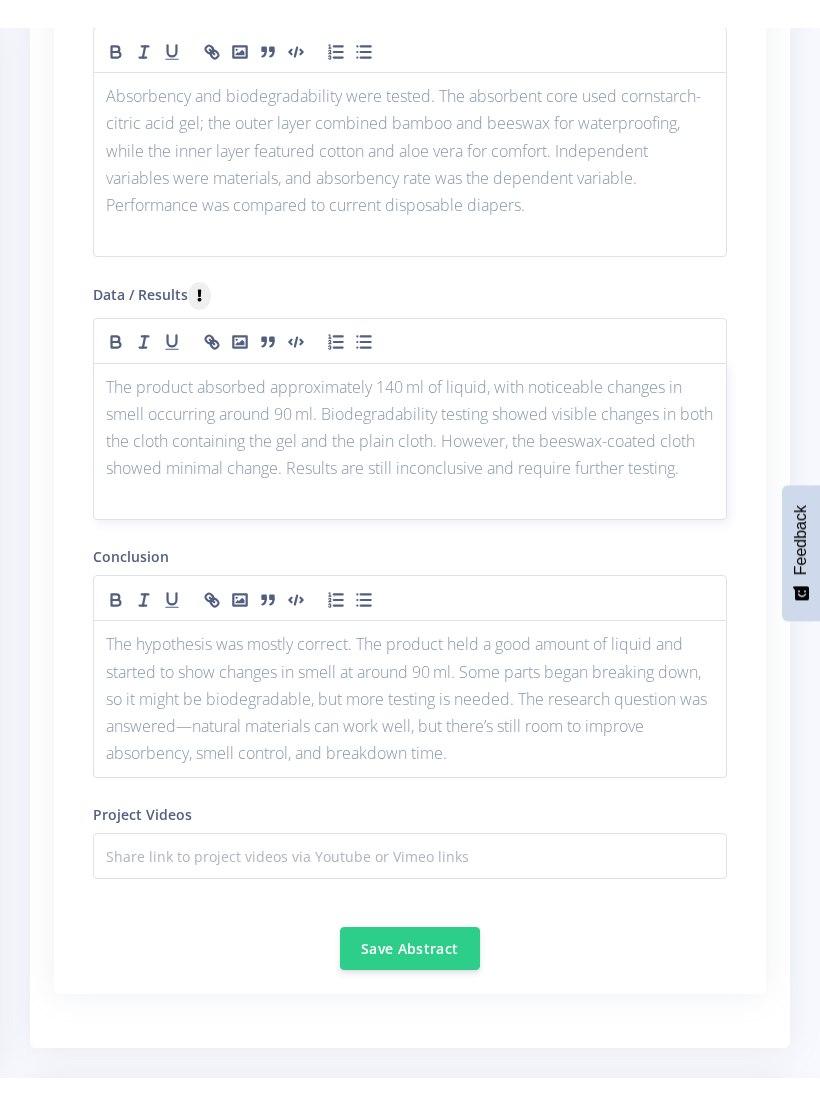 scroll, scrollTop: 2262, scrollLeft: 0, axis: vertical 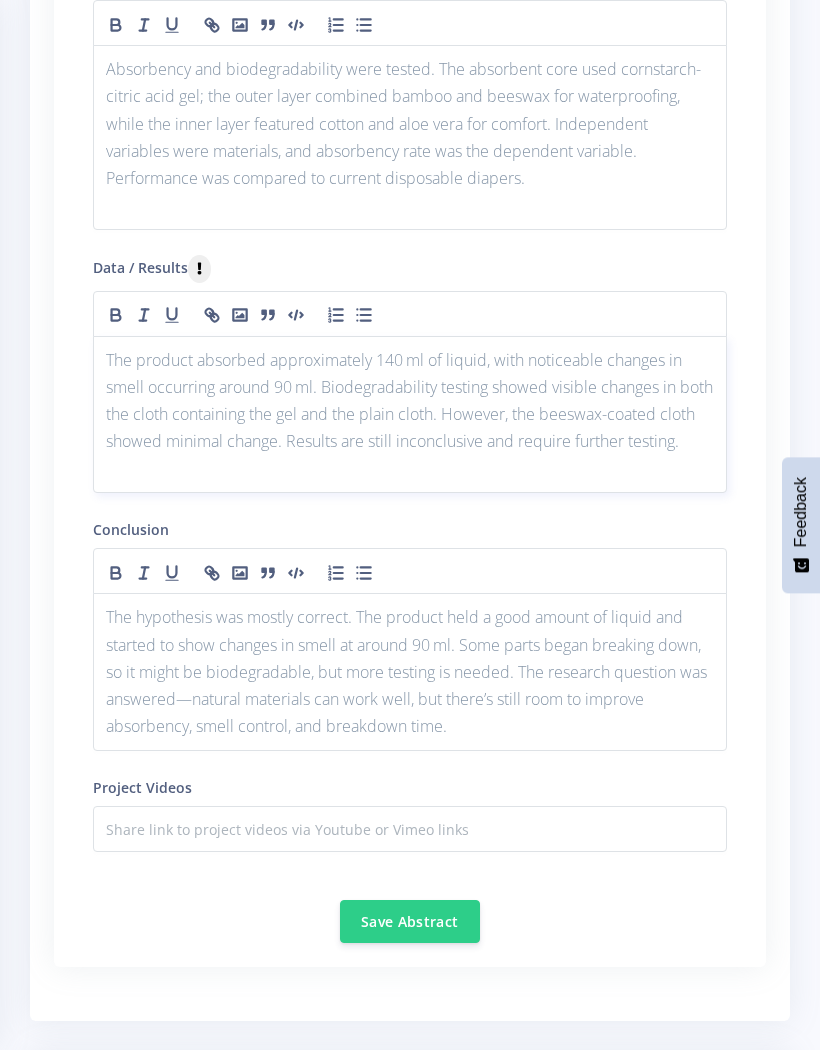 click on "The product absorbed approximately 140 ml of liquid, with noticeable changes in smell occurring around 90 ml. Biodegradability testing showed visible changes in both the cloth containing the gel and the plain cloth. However, the beeswax-coated cloth showed minimal change. Results are still inconclusive and require further testing." at bounding box center (410, 401) 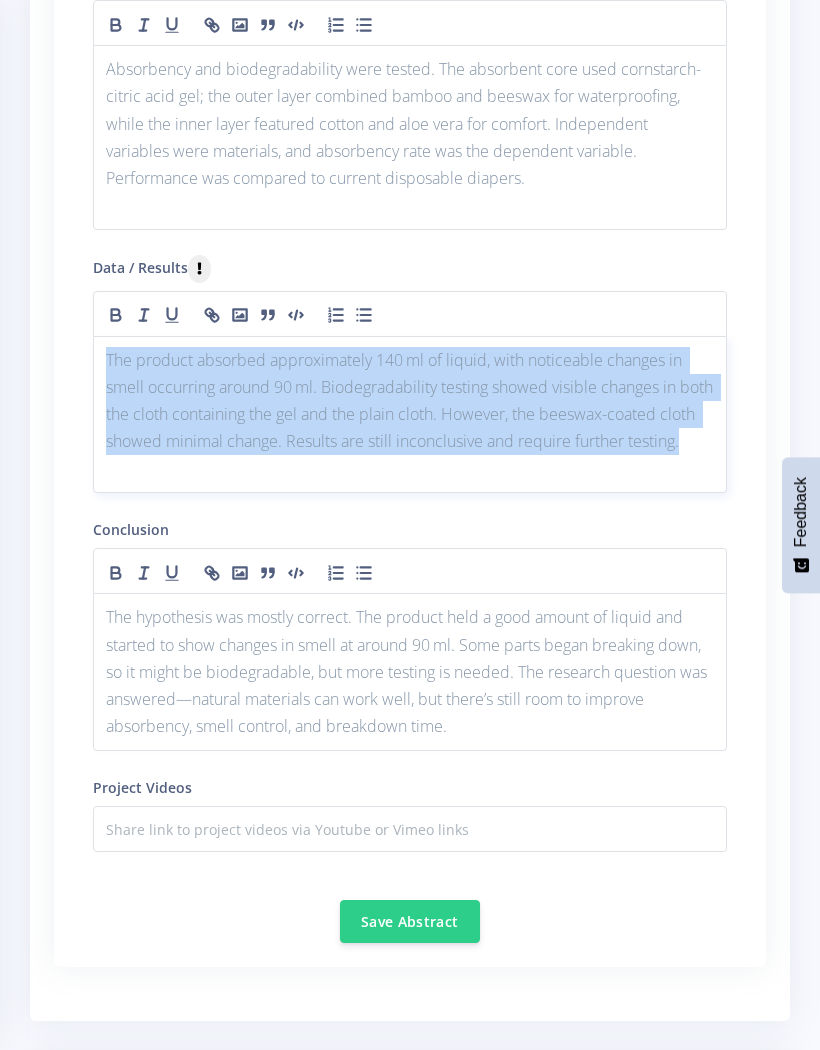 copy on "The product absorbed approximately 140 ml of liquid, with noticeable changes in smell occurring around 90 ml. Biodegradability testing showed visible changes in both the cloth containing the gel and the plain cloth. However, the beeswax-coated cloth showed minimal change. Results are still inconclusive and require further testing." 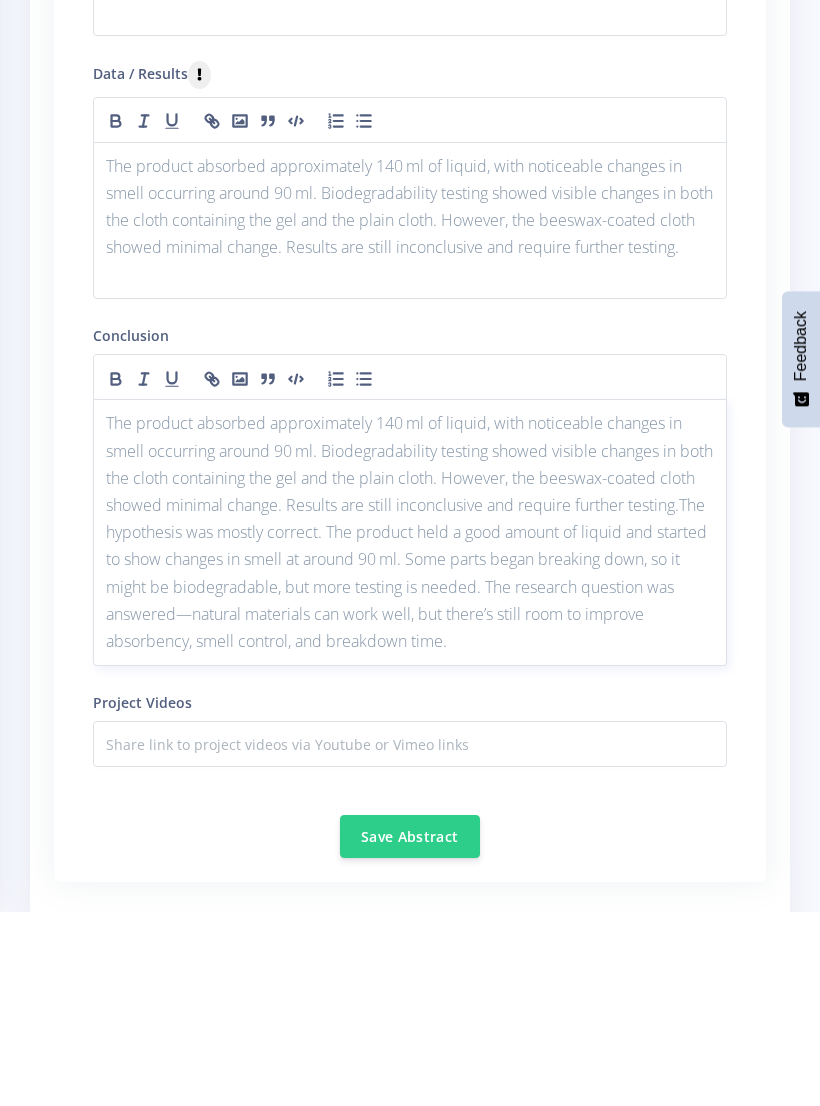 type 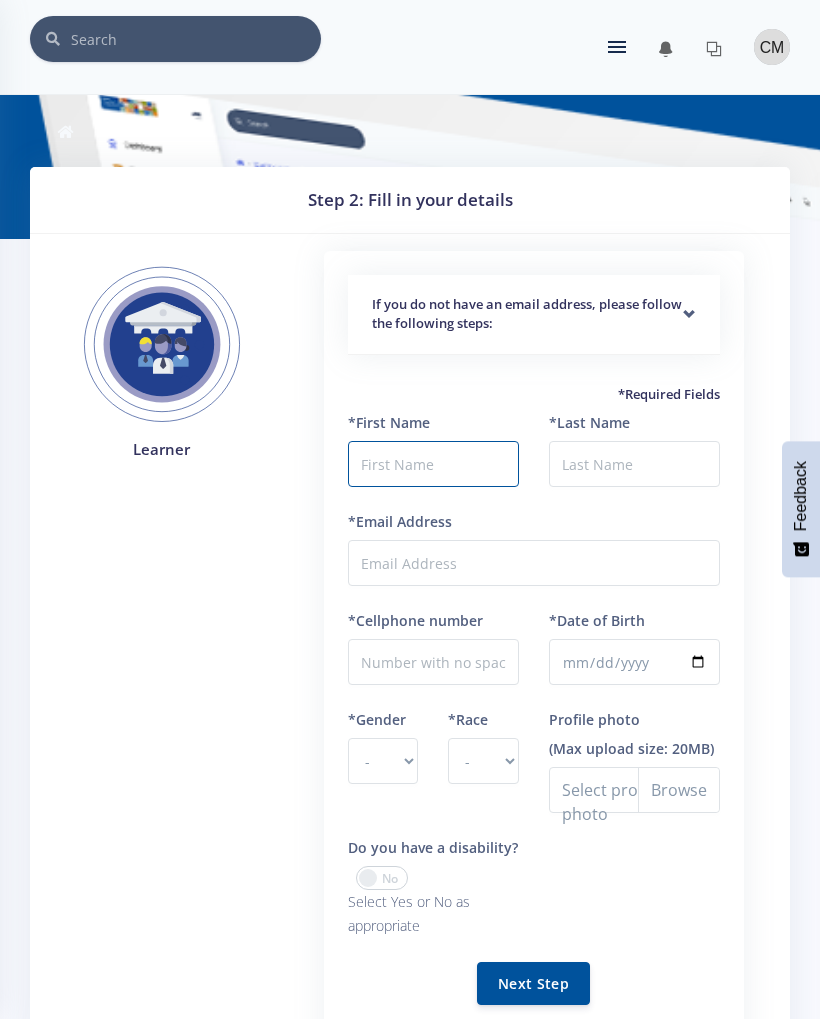 scroll, scrollTop: 0, scrollLeft: 0, axis: both 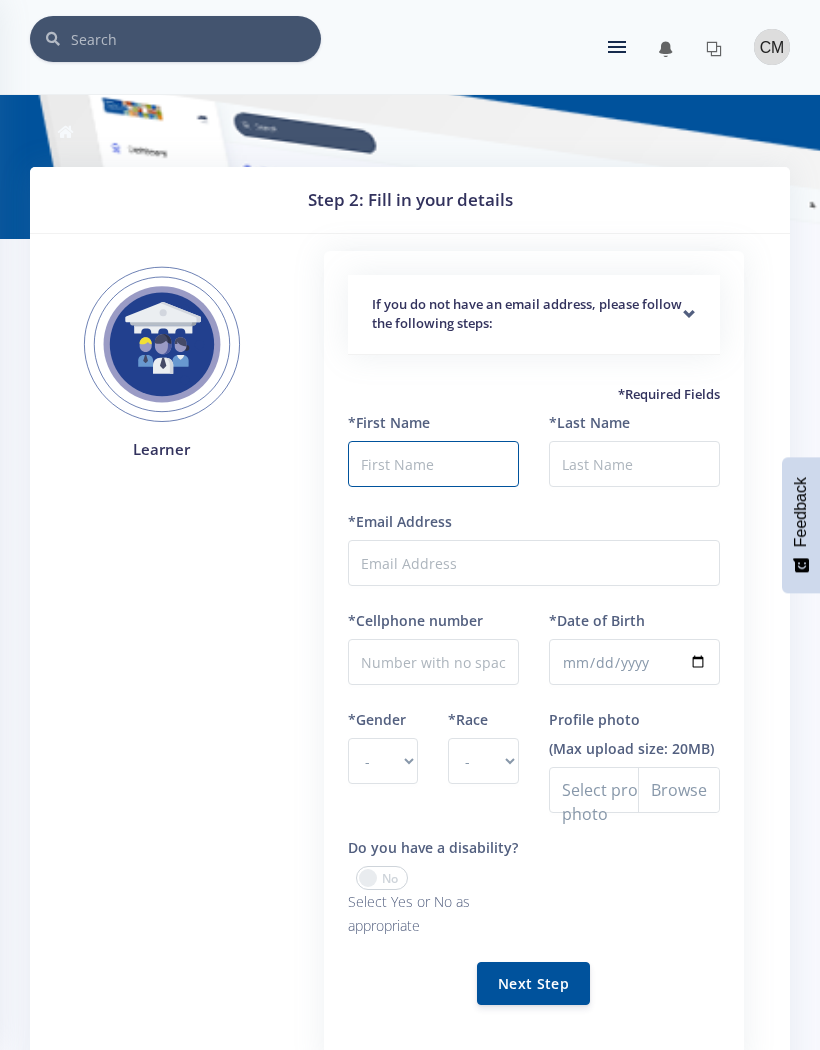 click at bounding box center (617, 47) 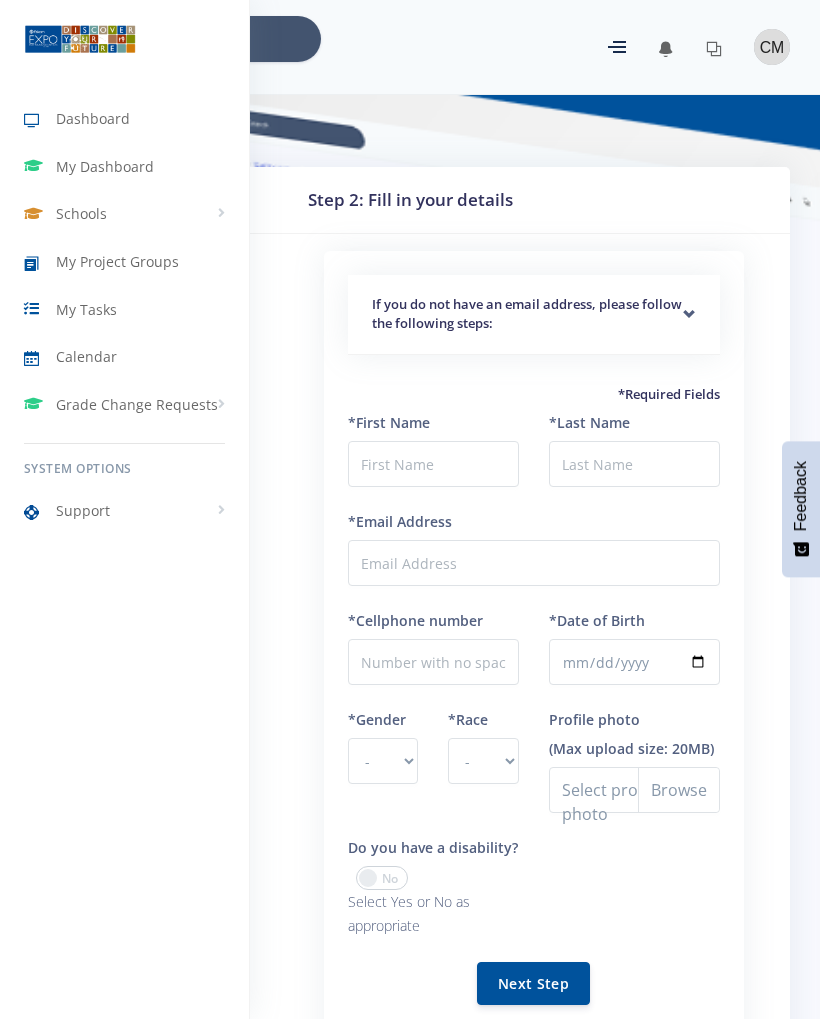click on "My Dashboard" at bounding box center (105, 166) 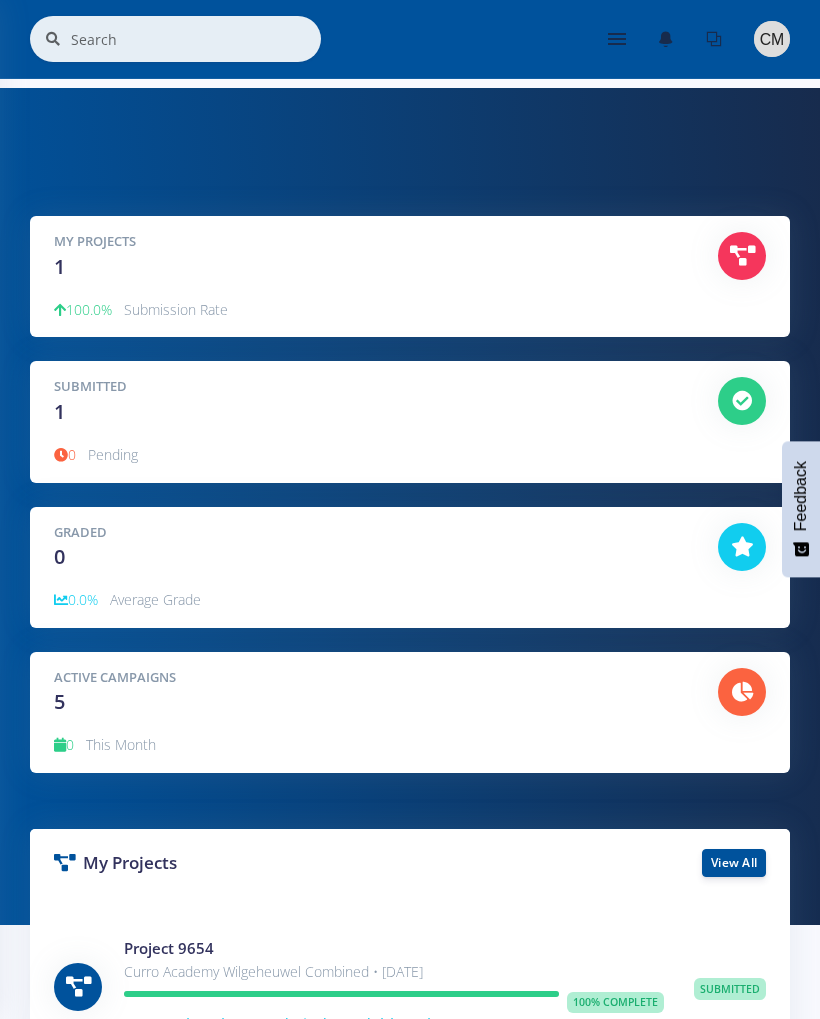 scroll, scrollTop: 0, scrollLeft: 0, axis: both 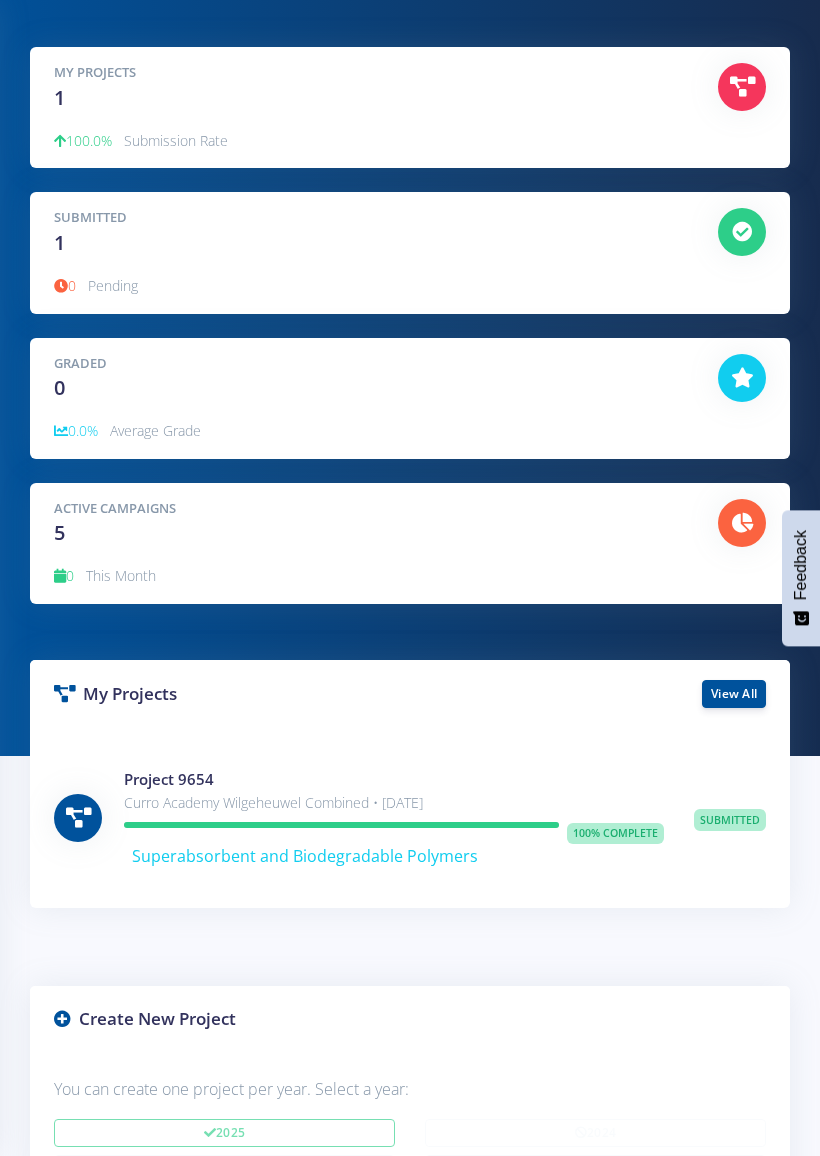 click on "View All" at bounding box center [734, 694] 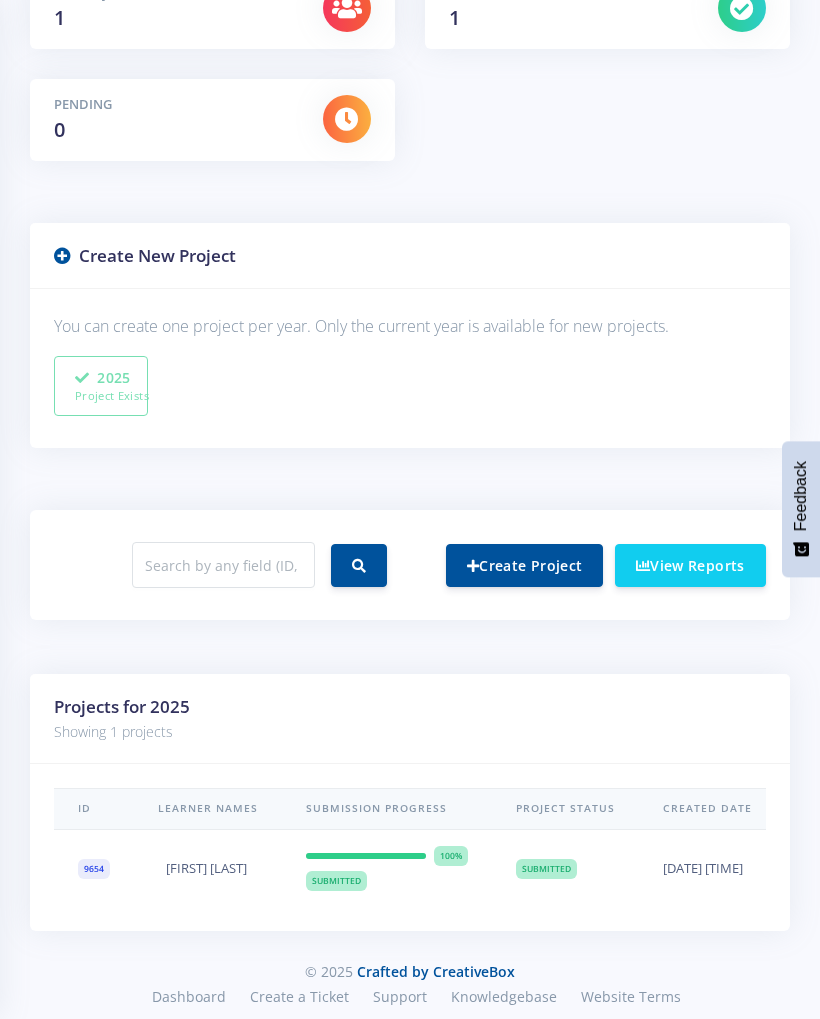 scroll, scrollTop: 455, scrollLeft: 0, axis: vertical 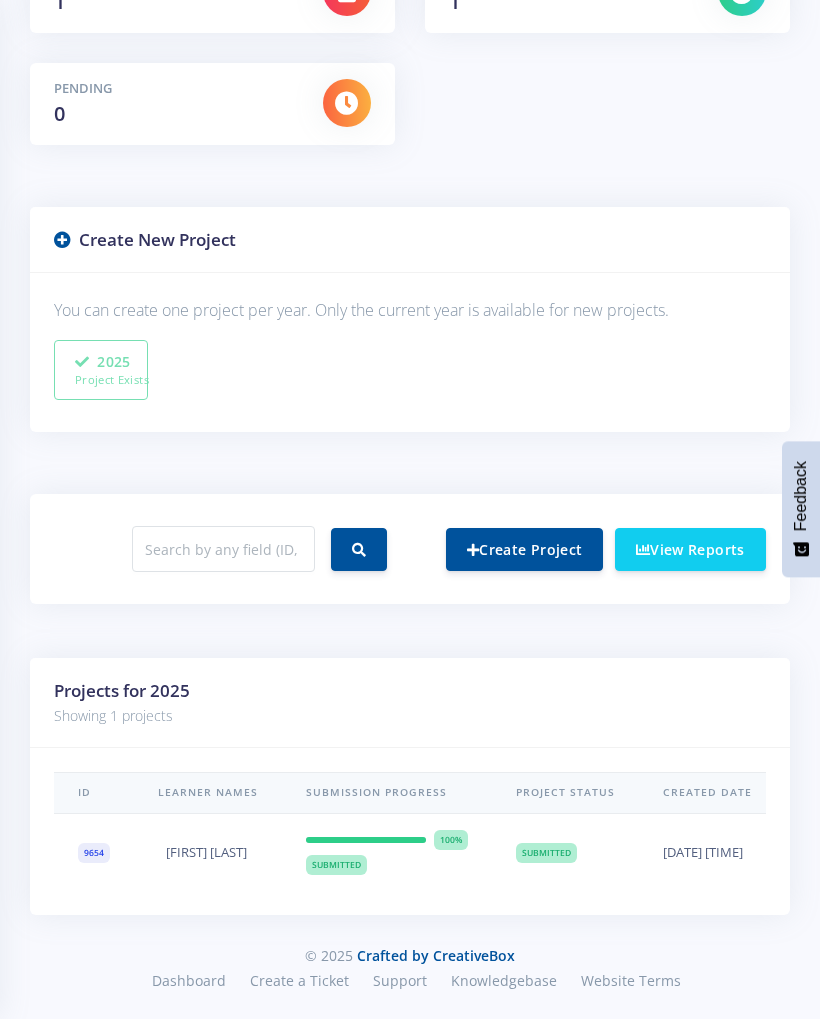 click on "Create Project" at bounding box center (524, 549) 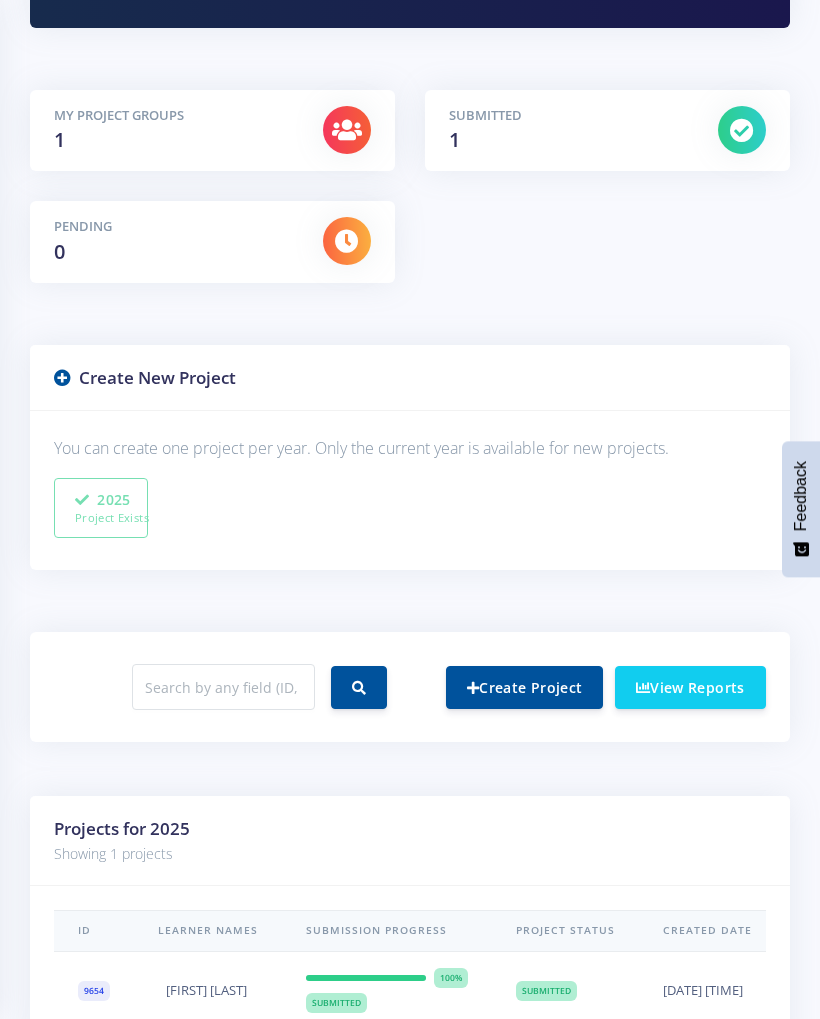 click on "Create Project" at bounding box center (524, 687) 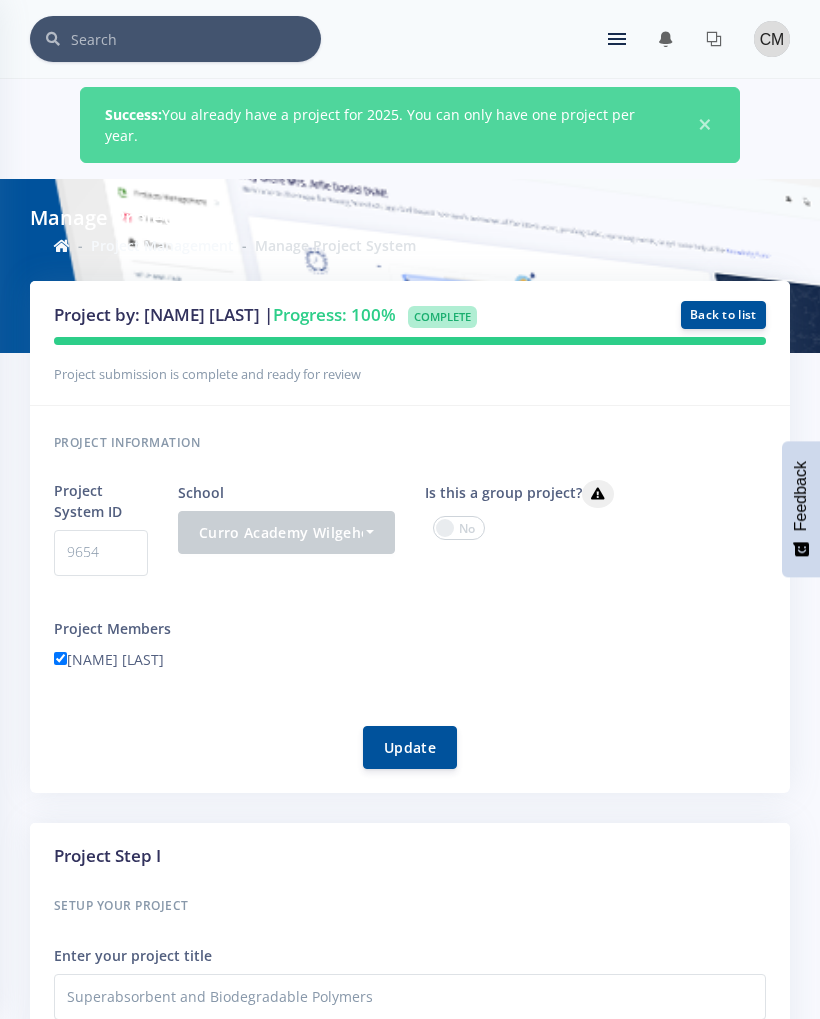 scroll, scrollTop: 0, scrollLeft: 0, axis: both 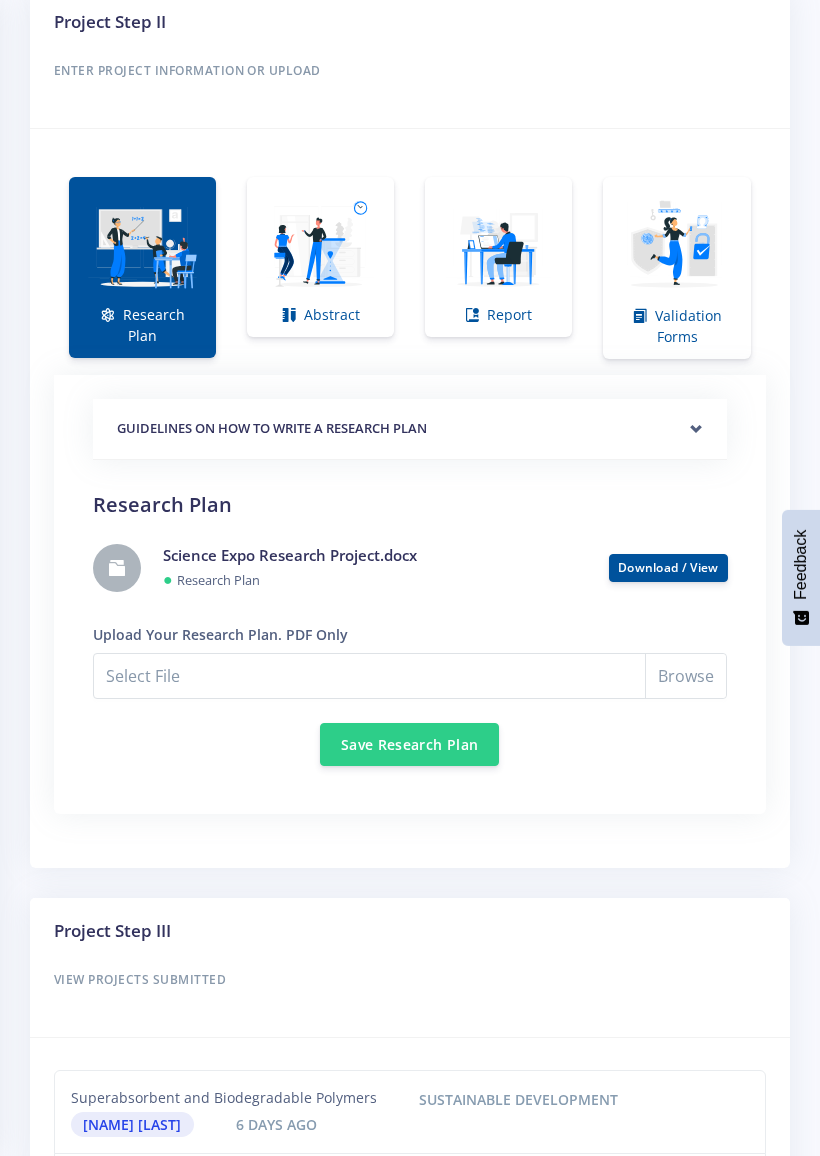 click at bounding box center [320, 247] 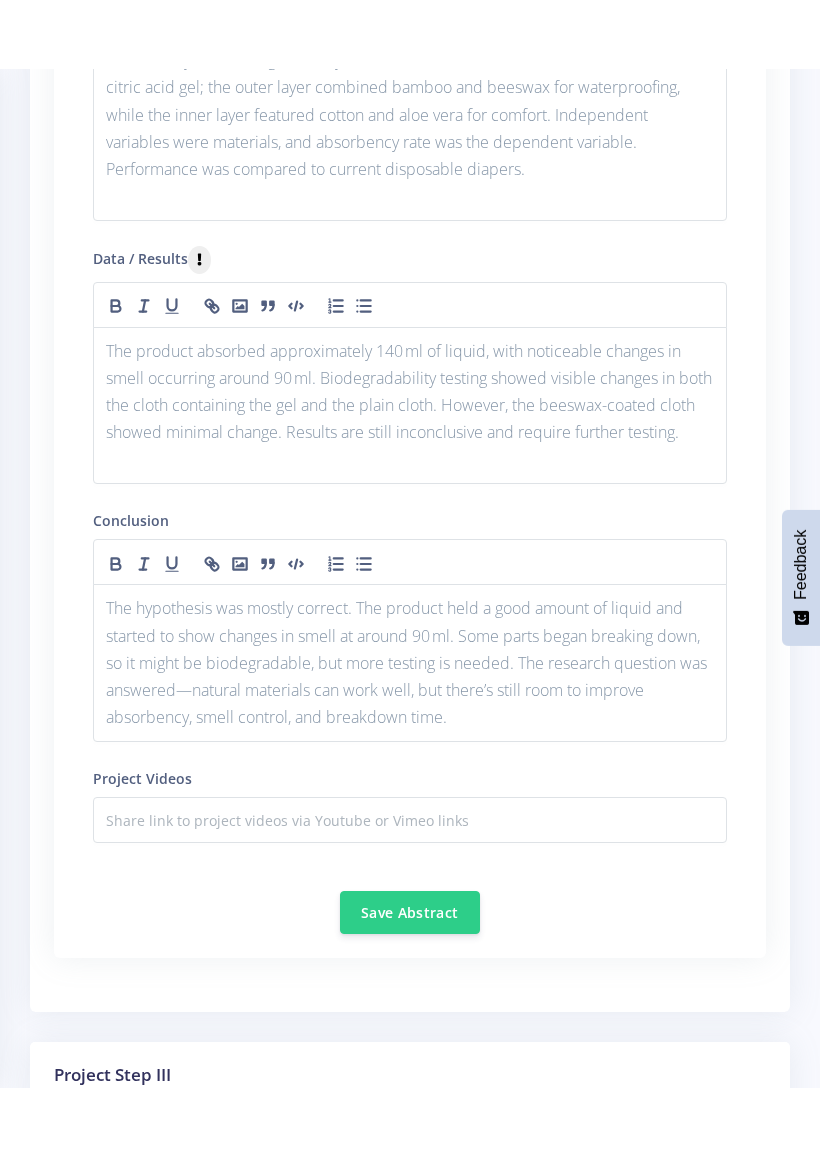 scroll, scrollTop: 2339, scrollLeft: 0, axis: vertical 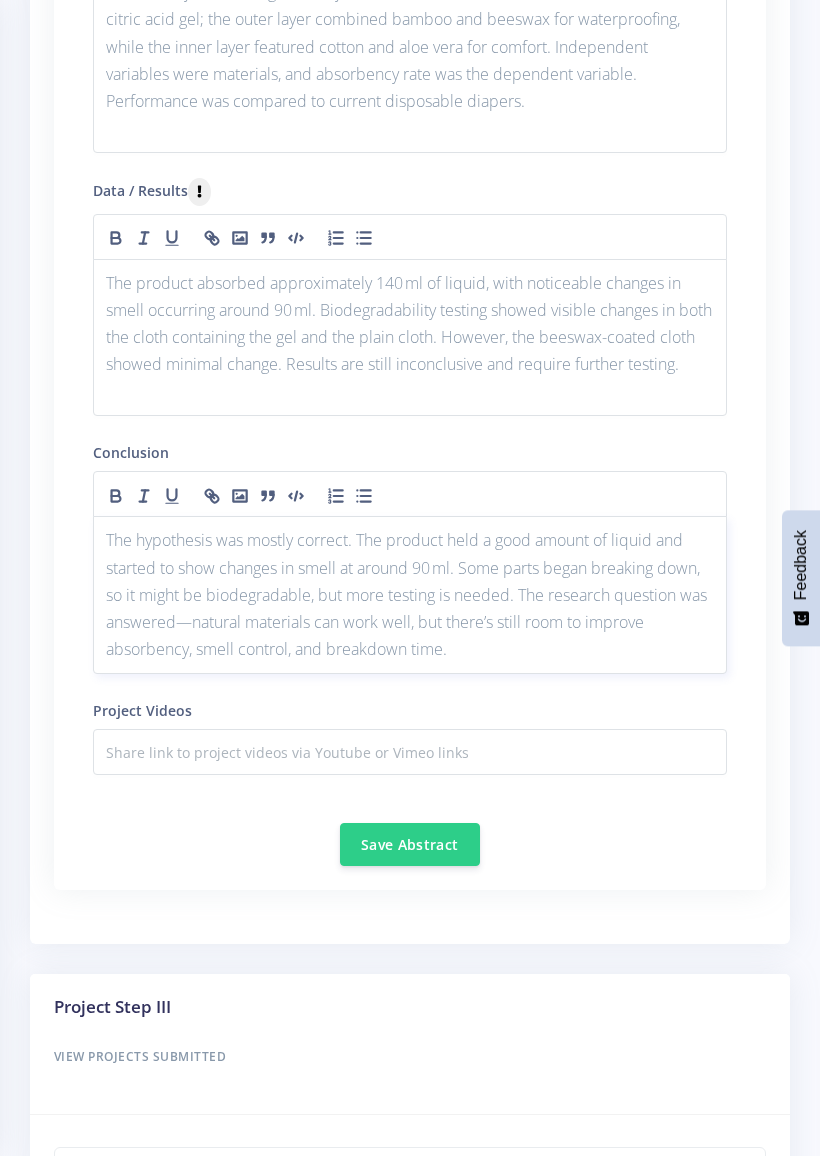 click on "The hypothesis was mostly correct. The product held a good amount of liquid and started to show changes in smell at around 90 ml. Some parts began breaking down, so it might be biodegradable, but more testing is needed. The research question was answered—natural materials can work well, but there’s still room to improve absorbency, smell control, and breakdown time." at bounding box center (410, 595) 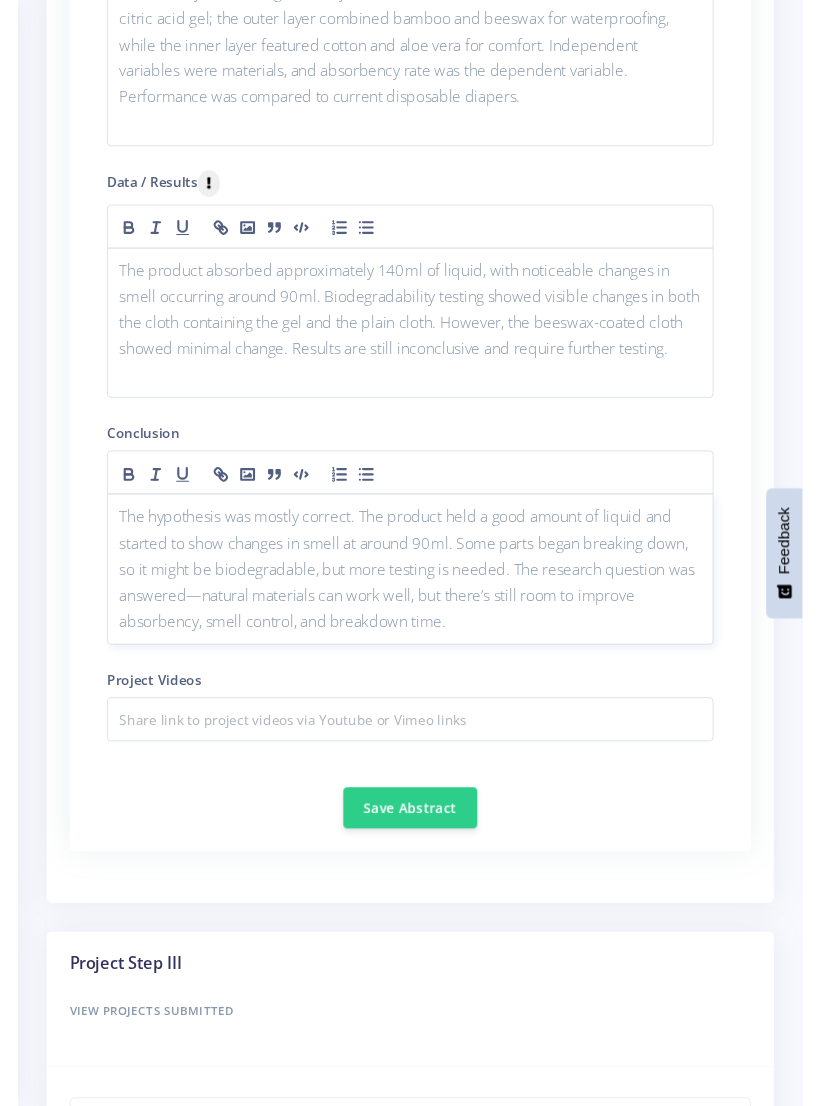 scroll, scrollTop: 2338, scrollLeft: 0, axis: vertical 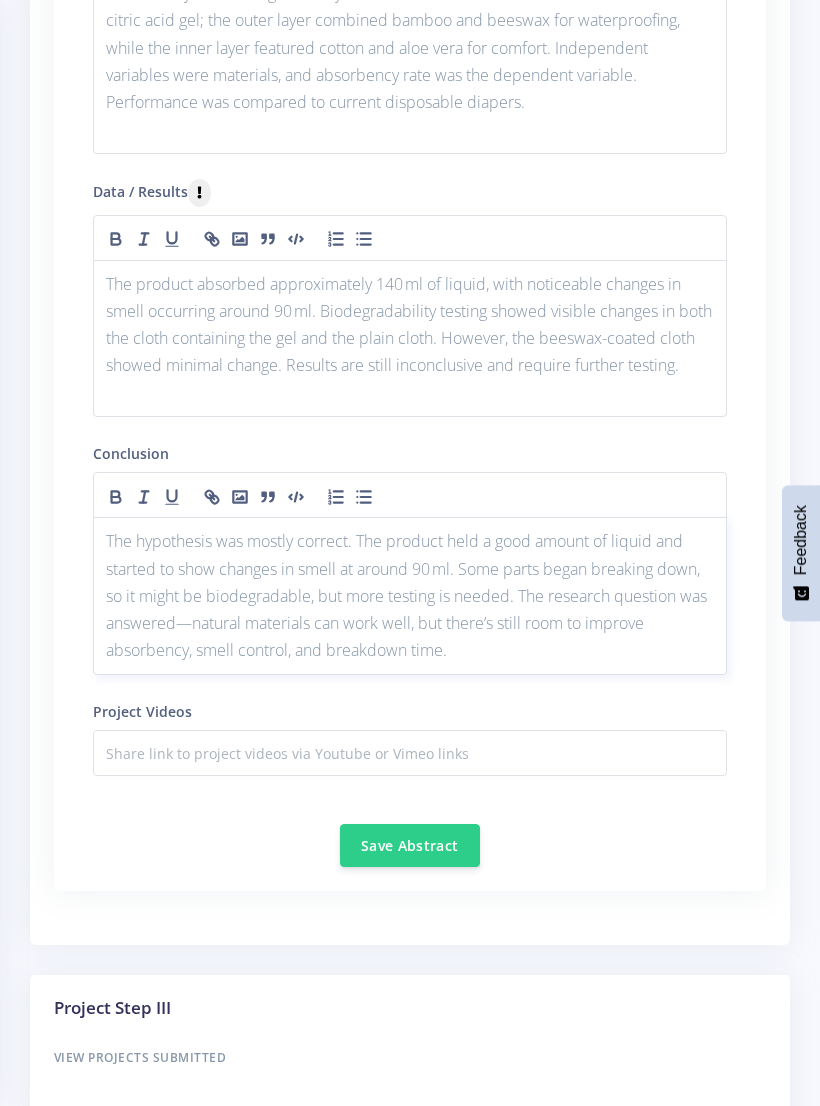 click on "The hypothesis was mostly correct. The product held a good amount of liquid and started to show changes in smell at around 90 ml. Some parts began breaking down, so it might be biodegradable, but more testing is needed. The research question was answered—natural materials can work well, but there’s still room to improve absorbency, smell control, and breakdown time." at bounding box center [410, 596] 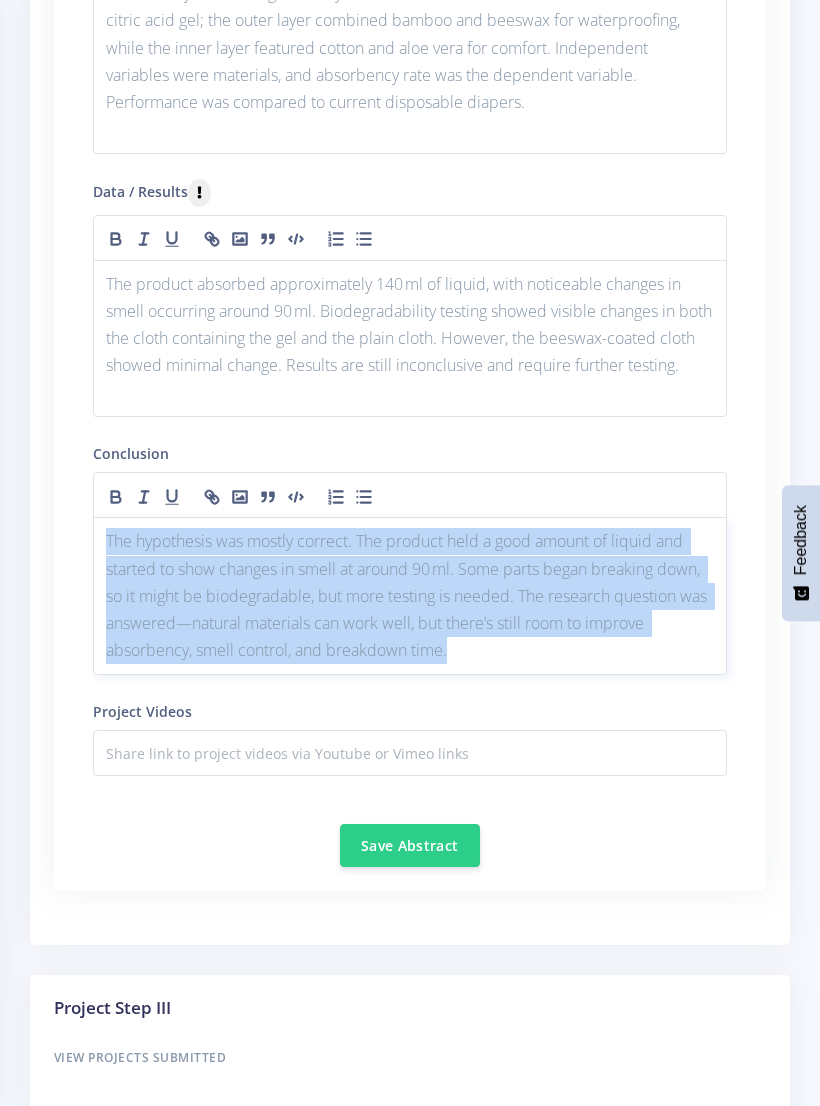 copy on "The hypothesis was mostly correct. The product held a good amount of liquid and started to show changes in smell at around 90 ml. Some parts began breaking down, so it might be biodegradable, but more testing is needed. The research question was answered—natural materials can work well, but there’s still room to improve absorbency, smell control, and breakdown time." 